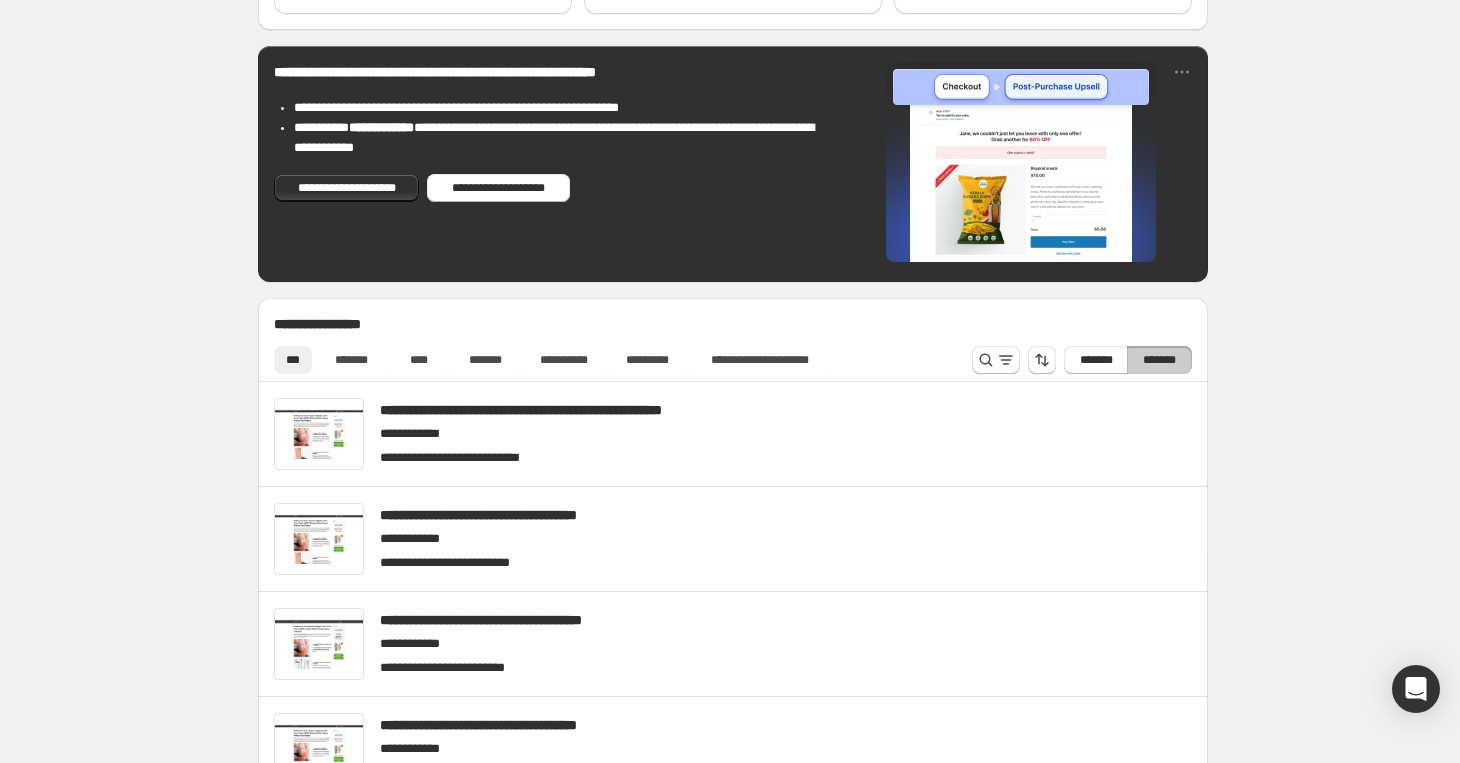 scroll, scrollTop: 533, scrollLeft: 0, axis: vertical 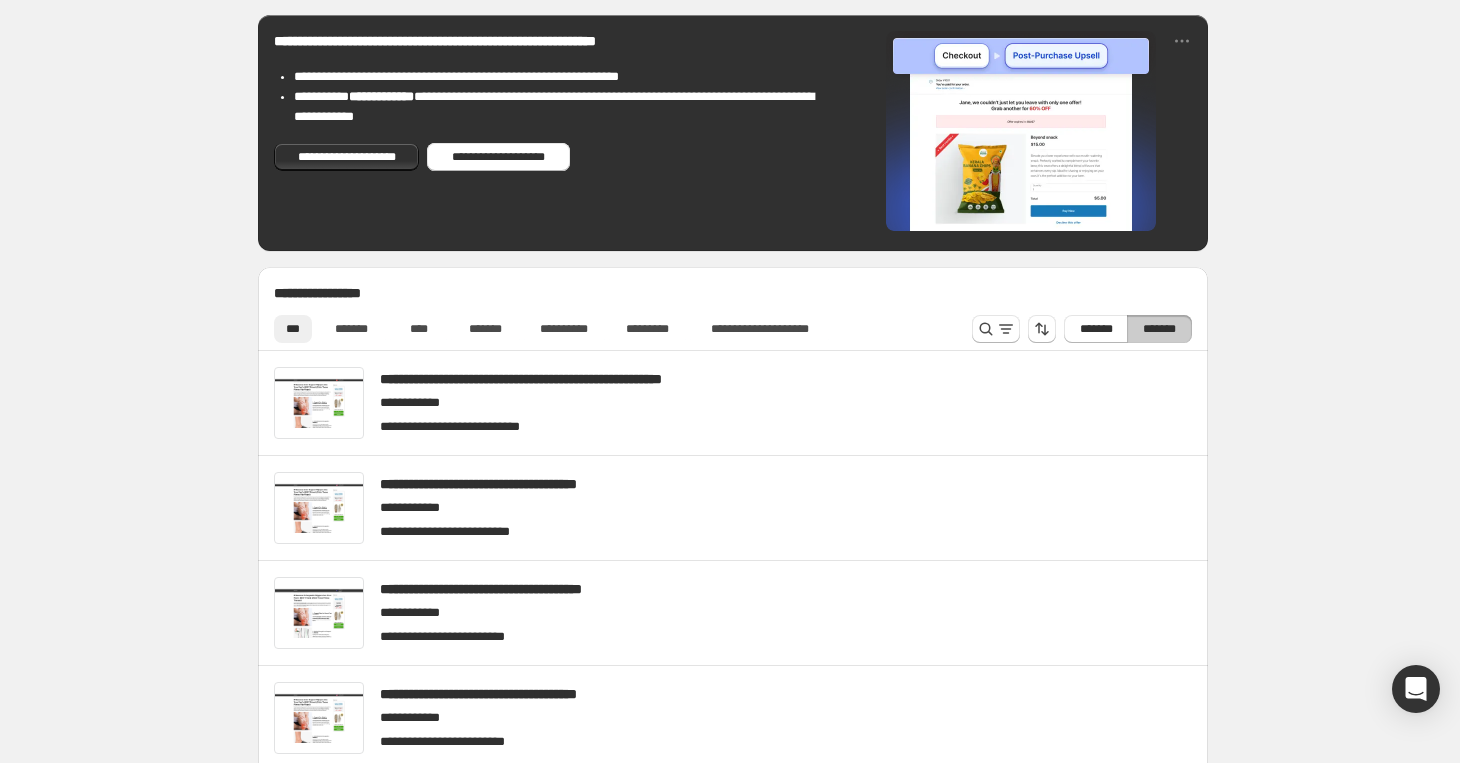 click on "**********" at bounding box center (733, 597) 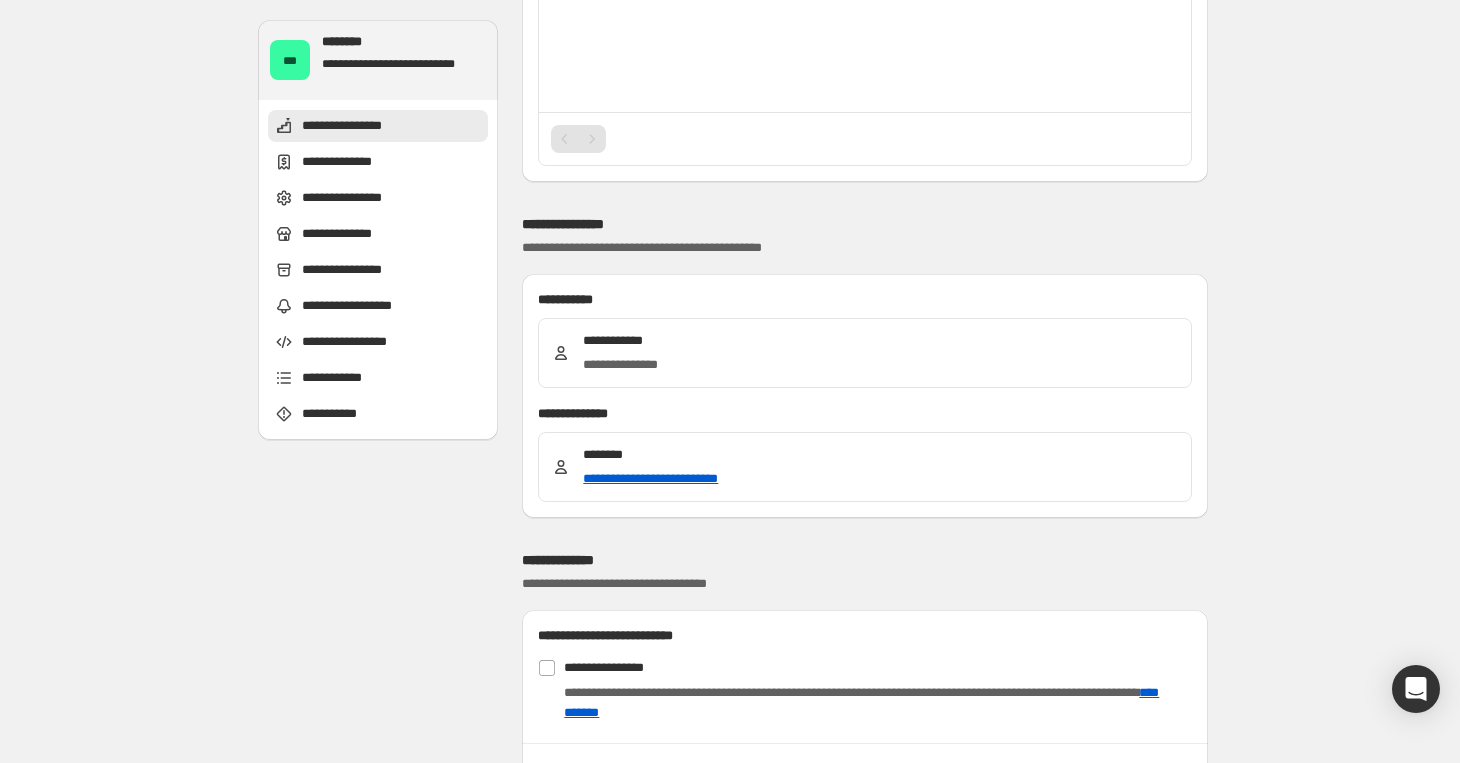 scroll, scrollTop: 0, scrollLeft: 0, axis: both 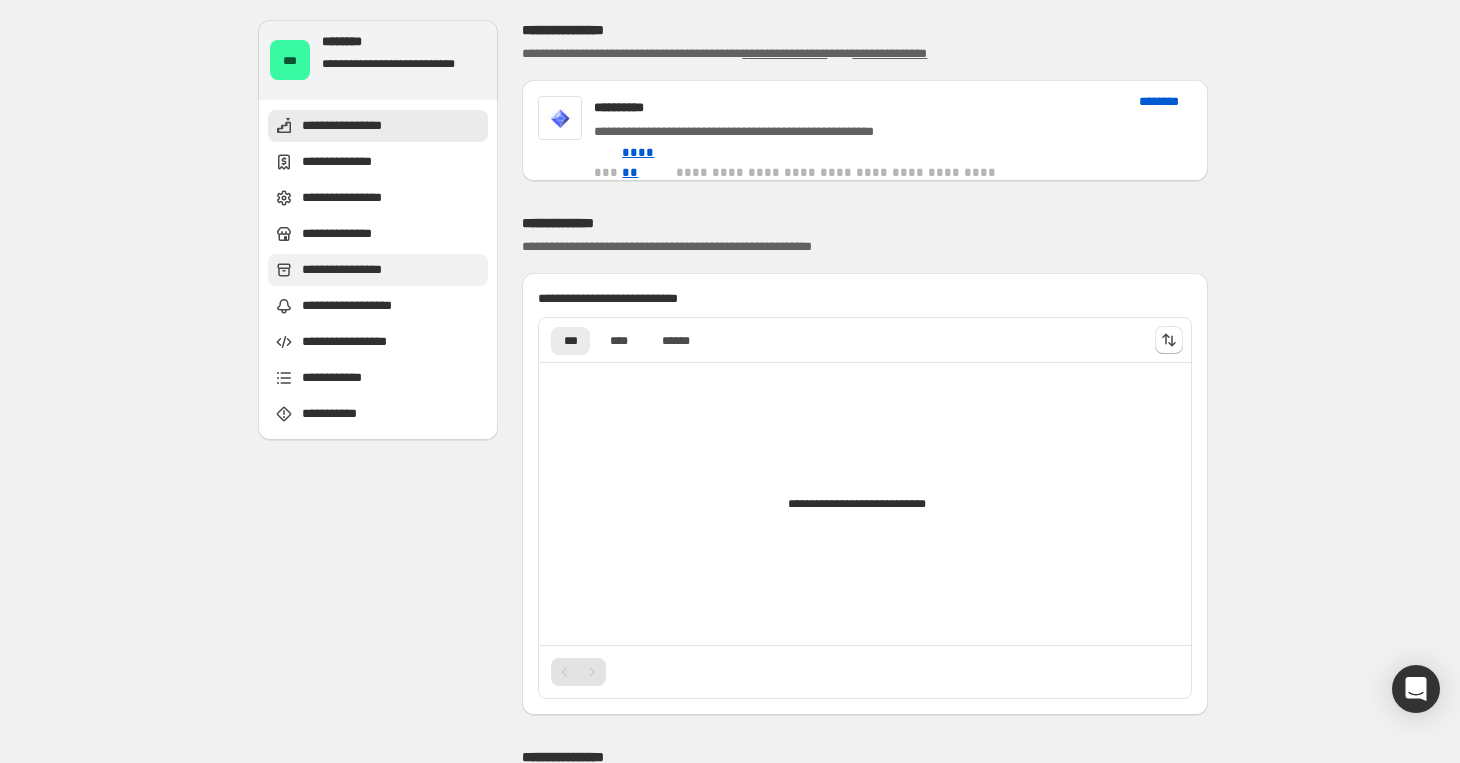 type on "**********" 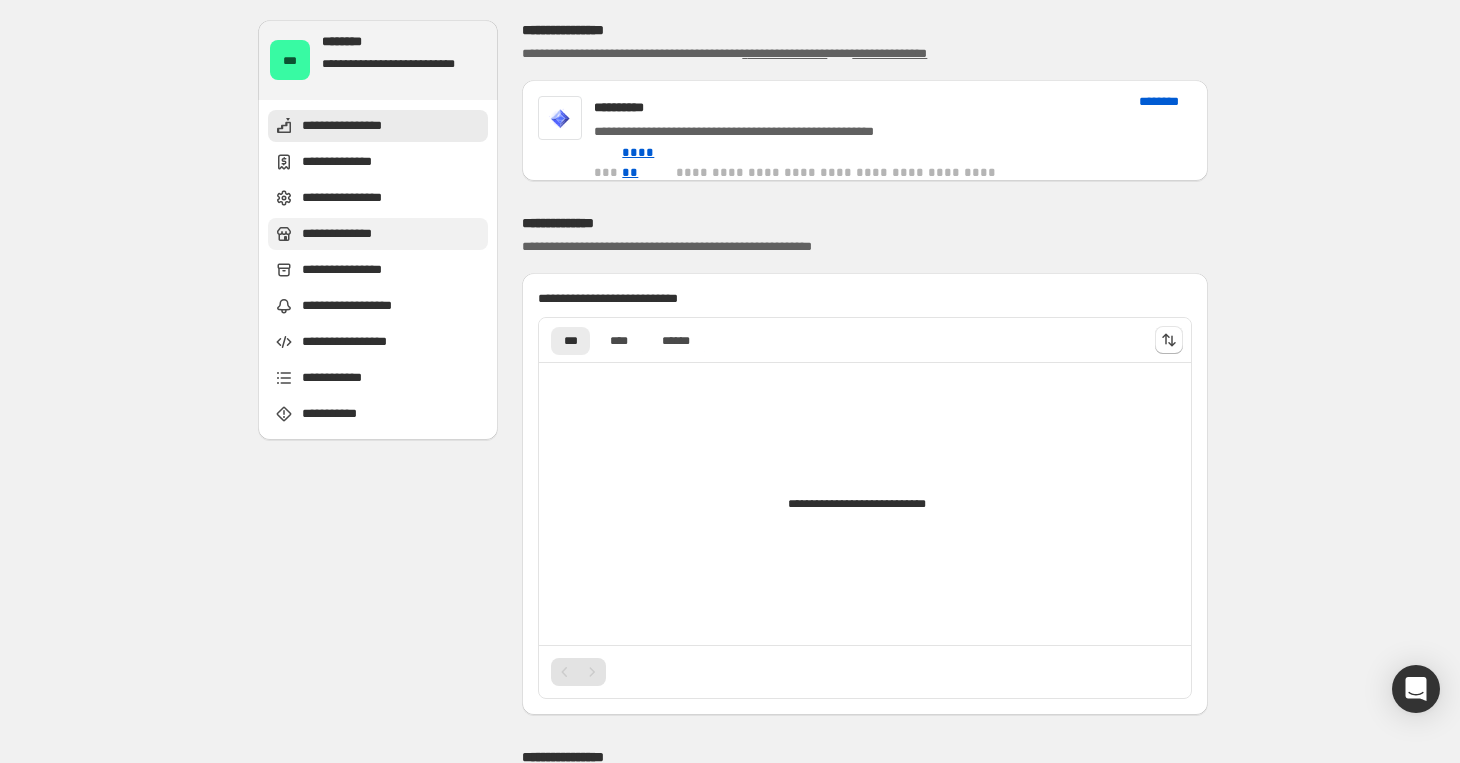 click on "**********" at bounding box center [345, 234] 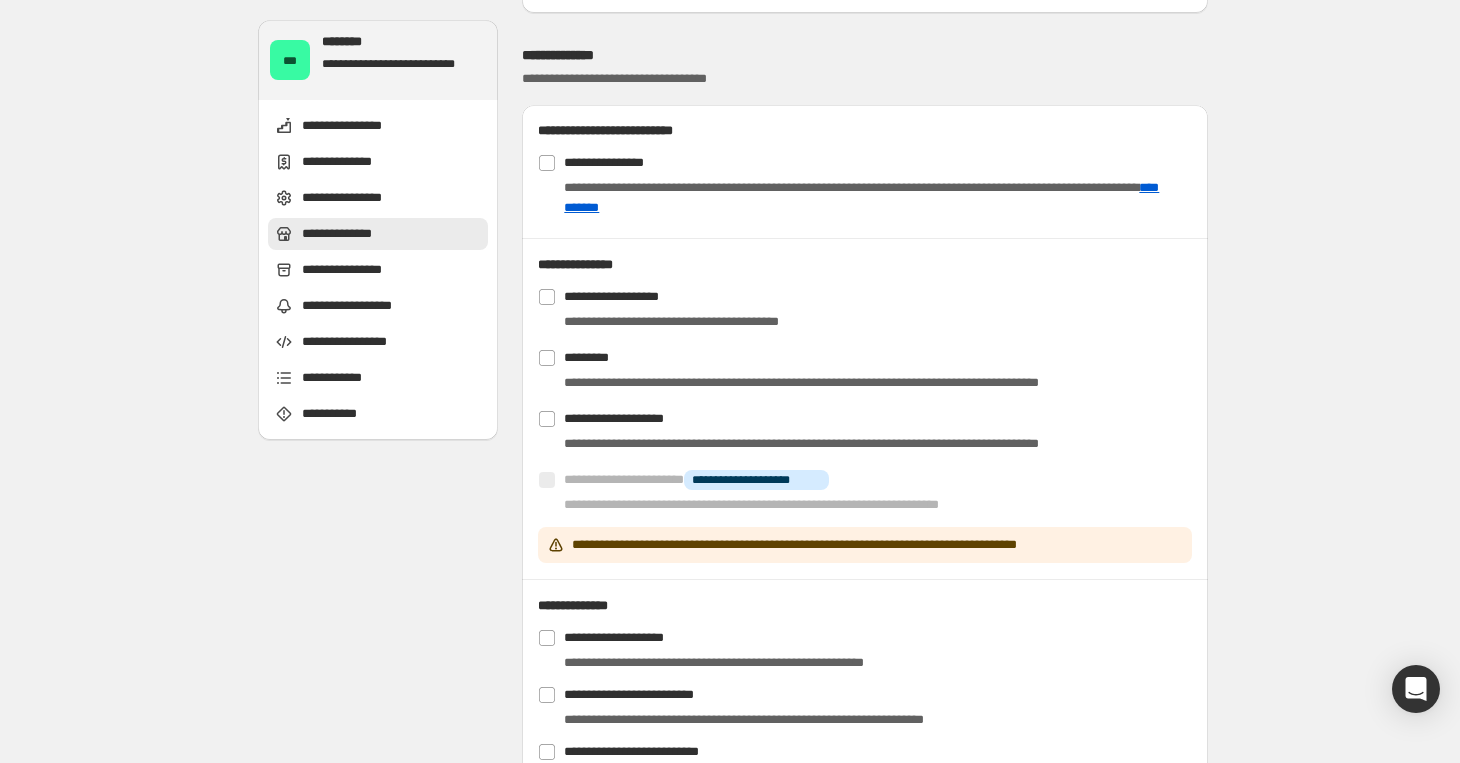 scroll, scrollTop: 1040, scrollLeft: 0, axis: vertical 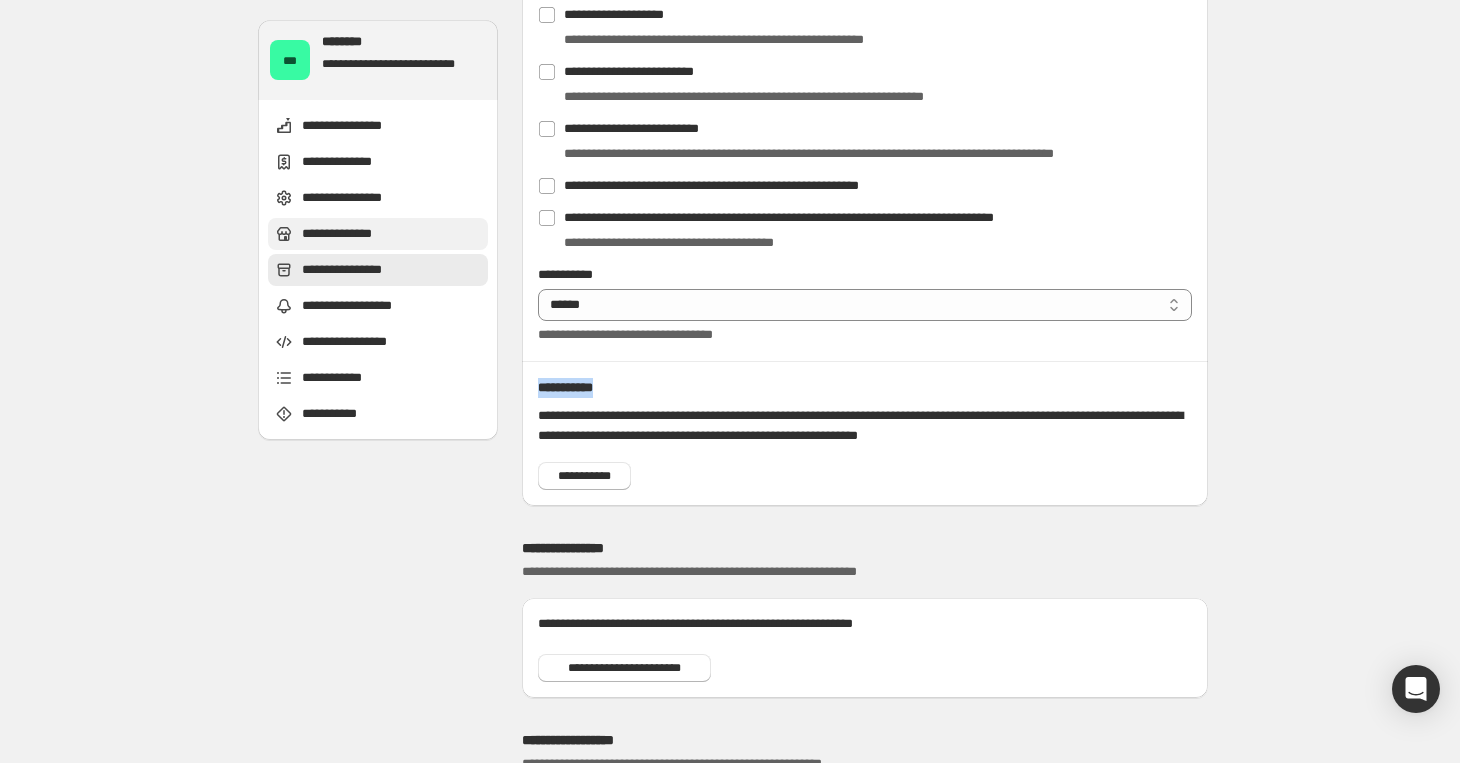 drag, startPoint x: 537, startPoint y: 370, endPoint x: 636, endPoint y: 372, distance: 99.0202 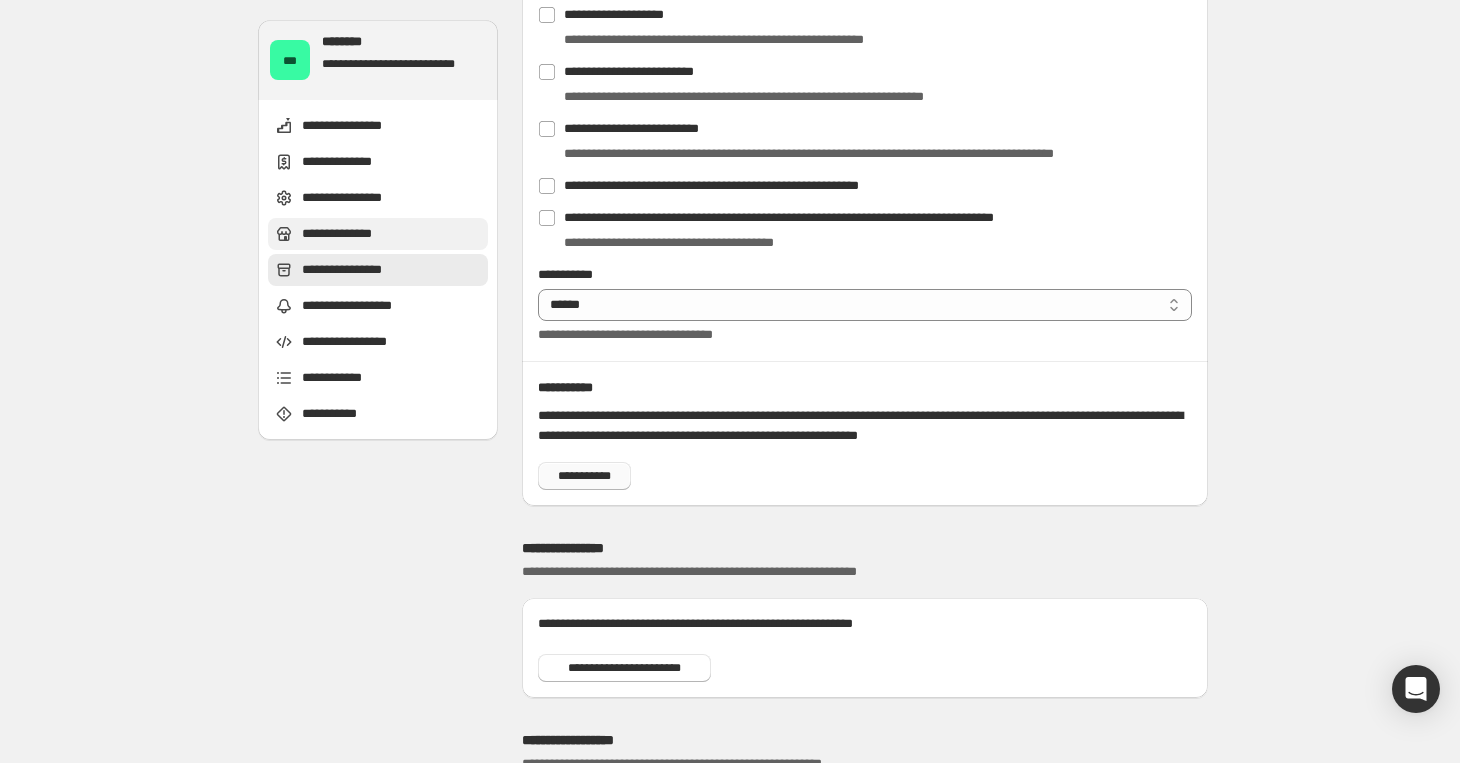 click on "**********" at bounding box center (584, 476) 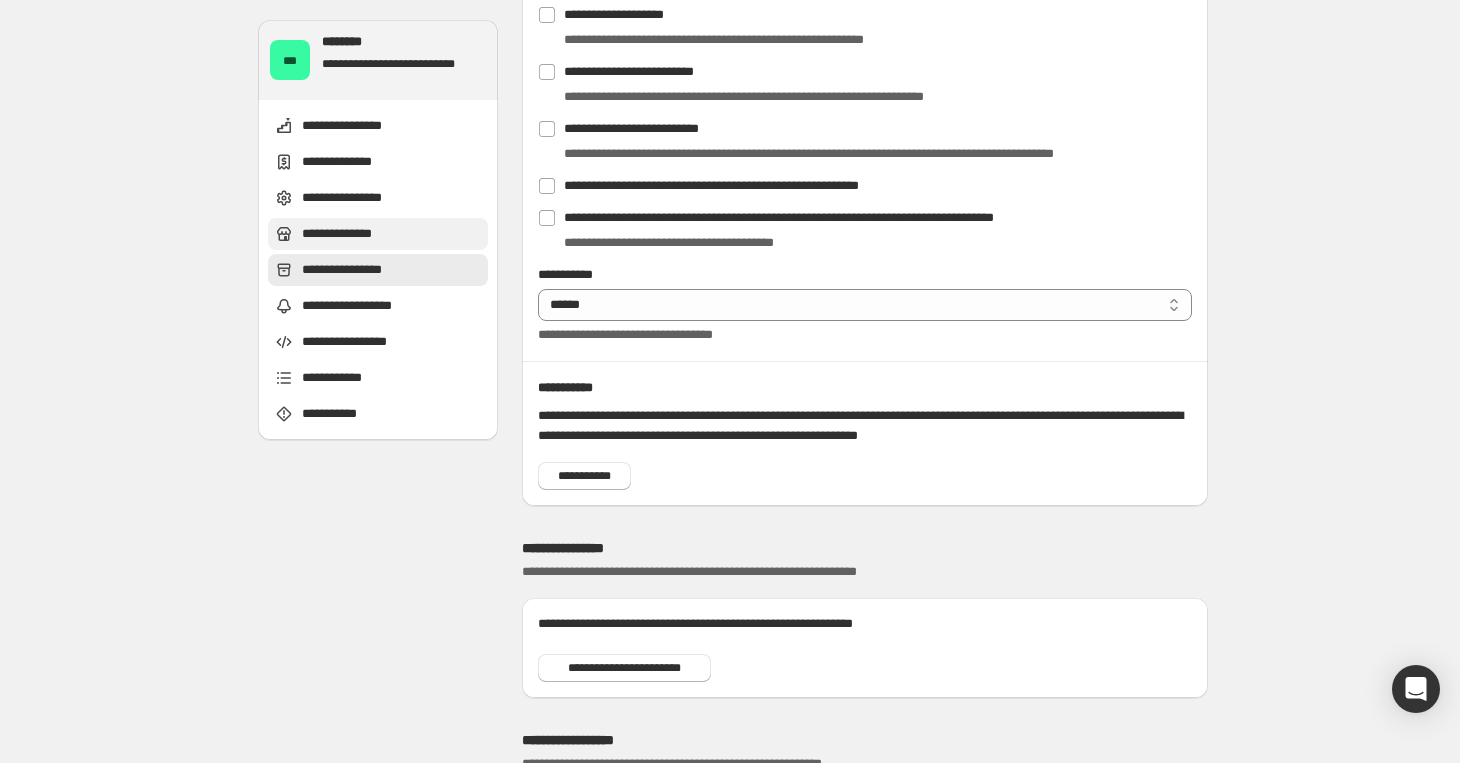 click on "**********" at bounding box center (733, 585) 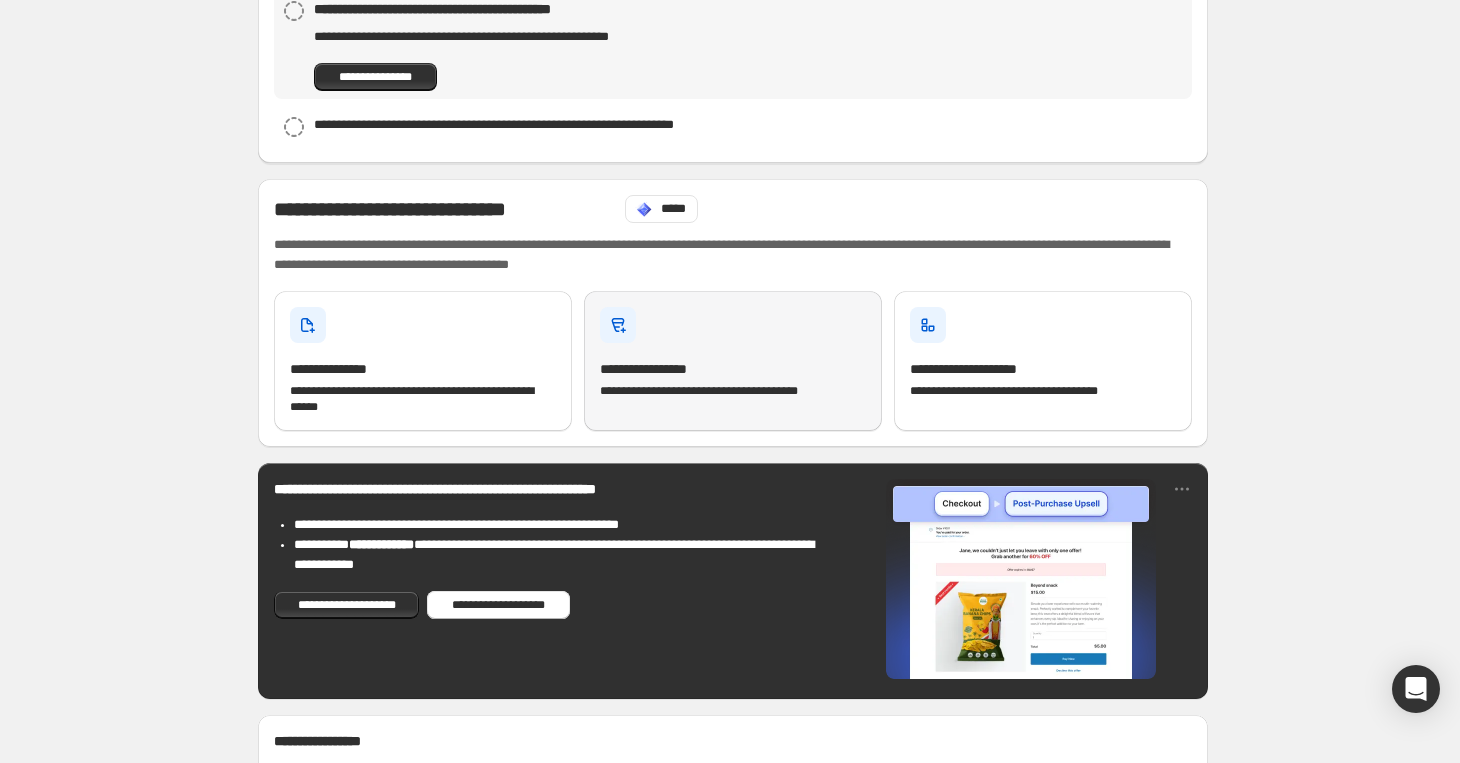 scroll, scrollTop: 133, scrollLeft: 0, axis: vertical 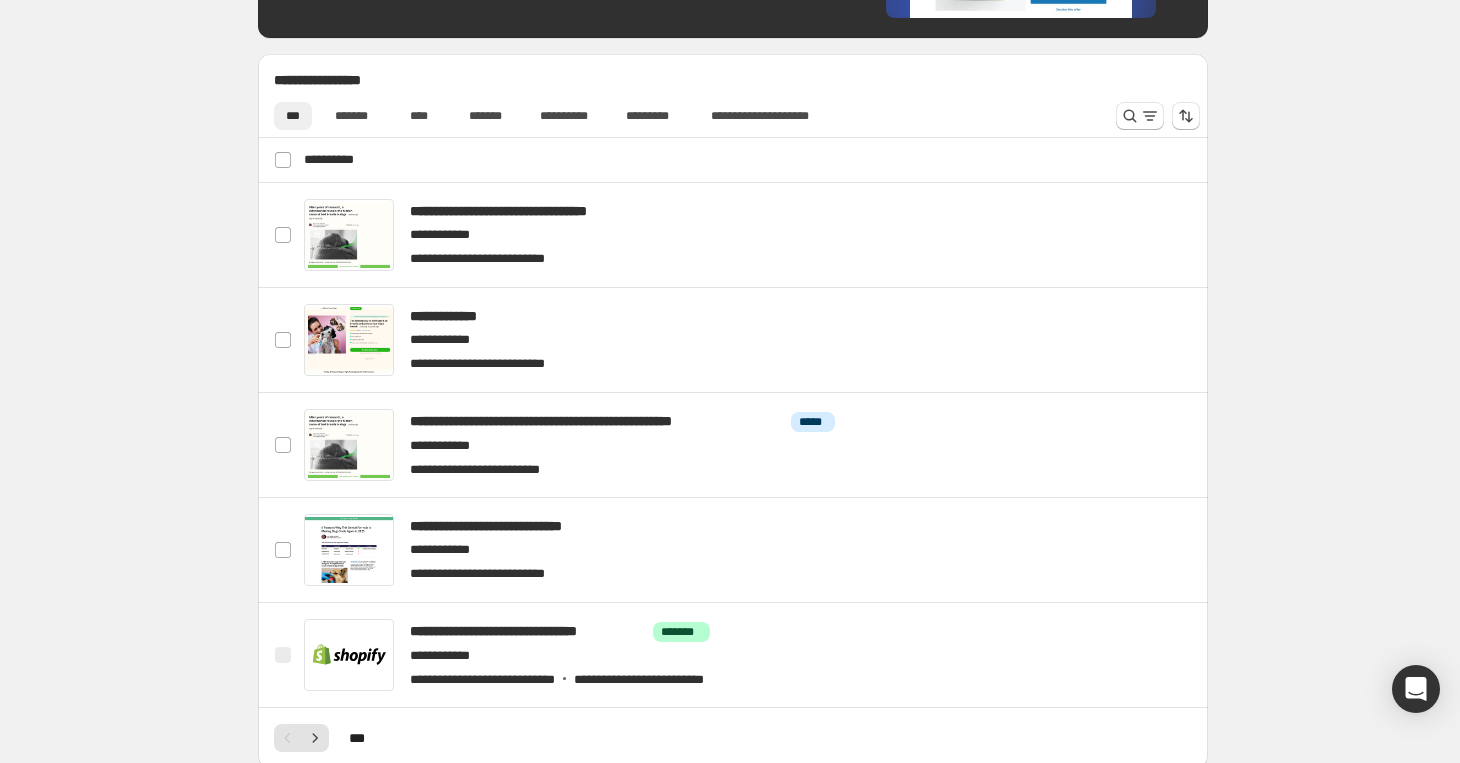 click on "**********" at bounding box center [733, 437] 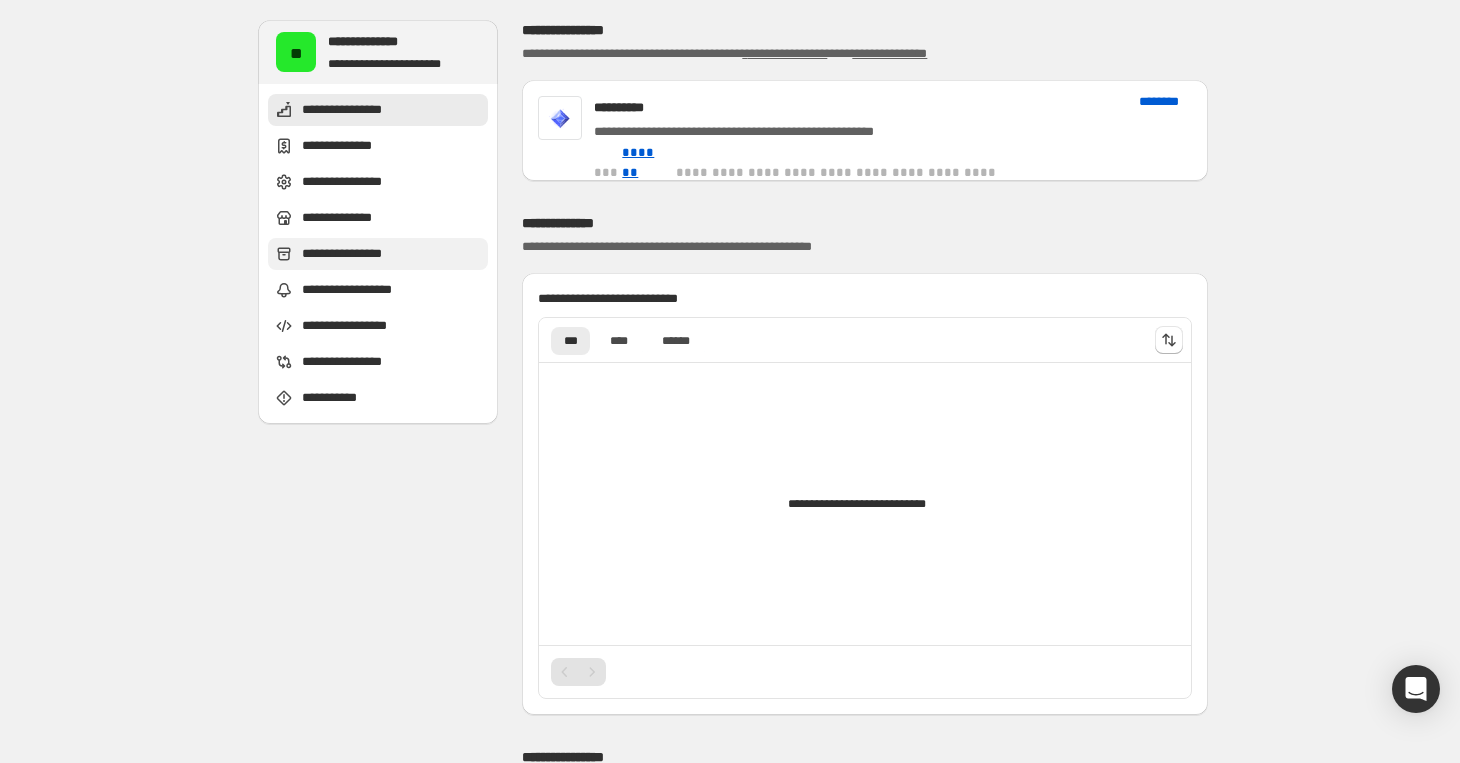 click on "**********" at bounding box center [356, 254] 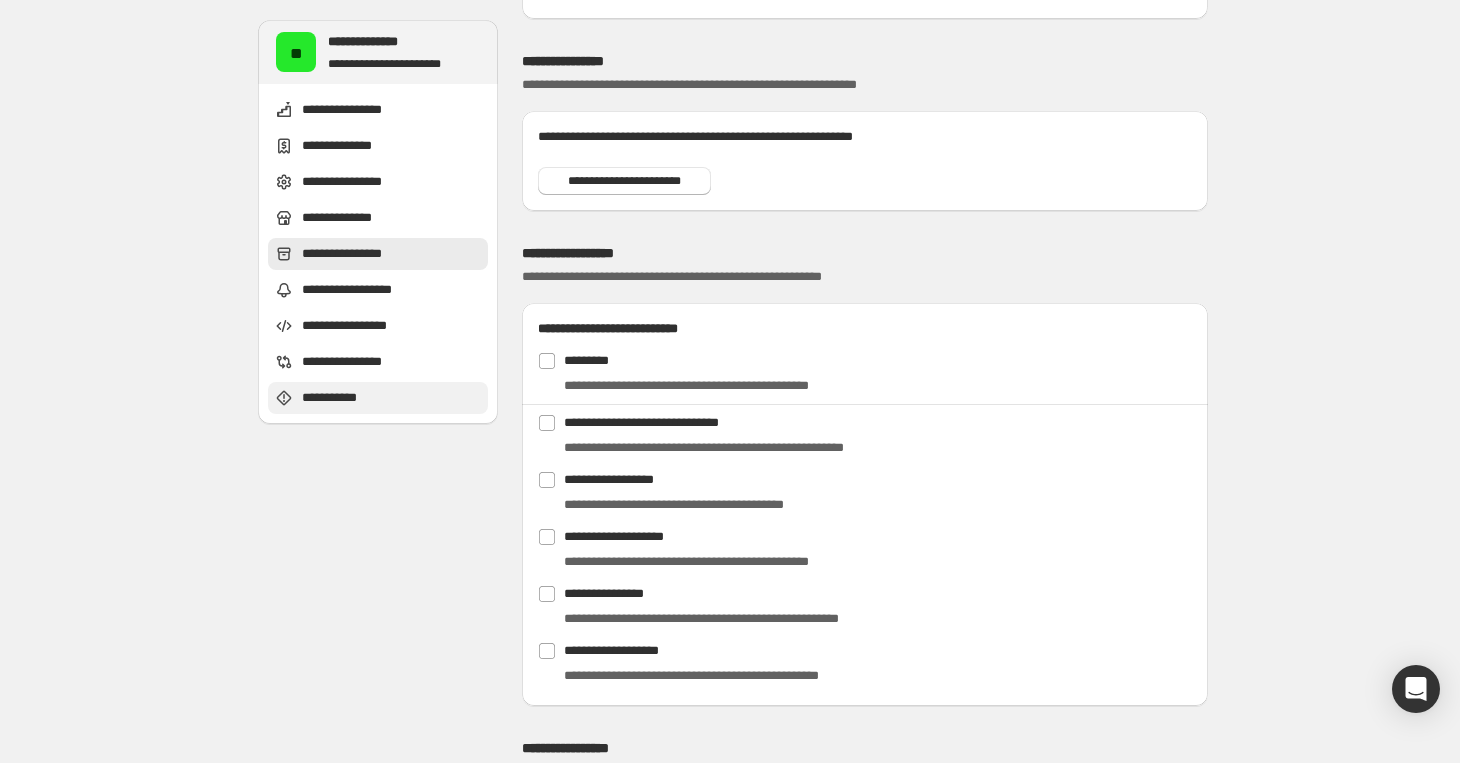 scroll, scrollTop: 1758, scrollLeft: 0, axis: vertical 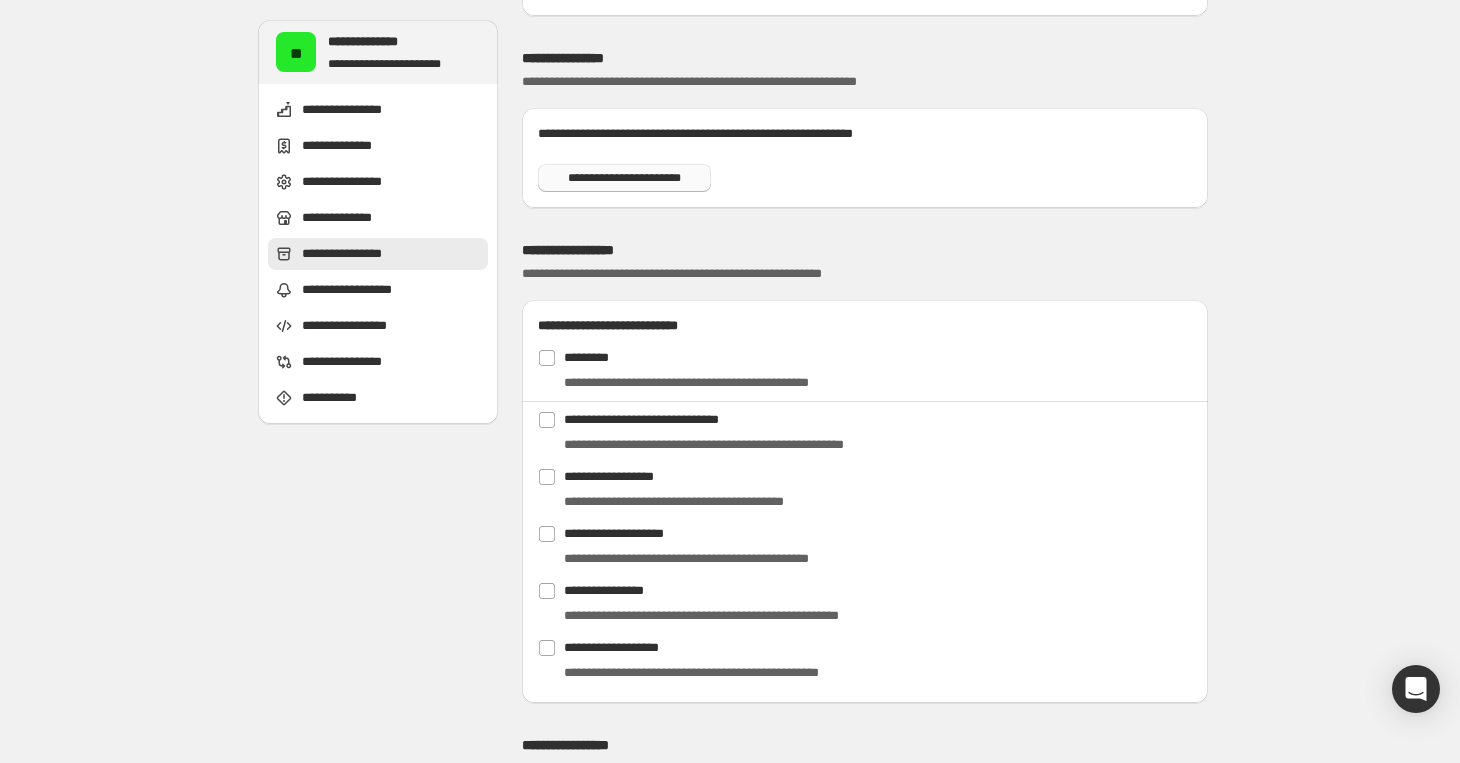 click on "**********" at bounding box center (624, 178) 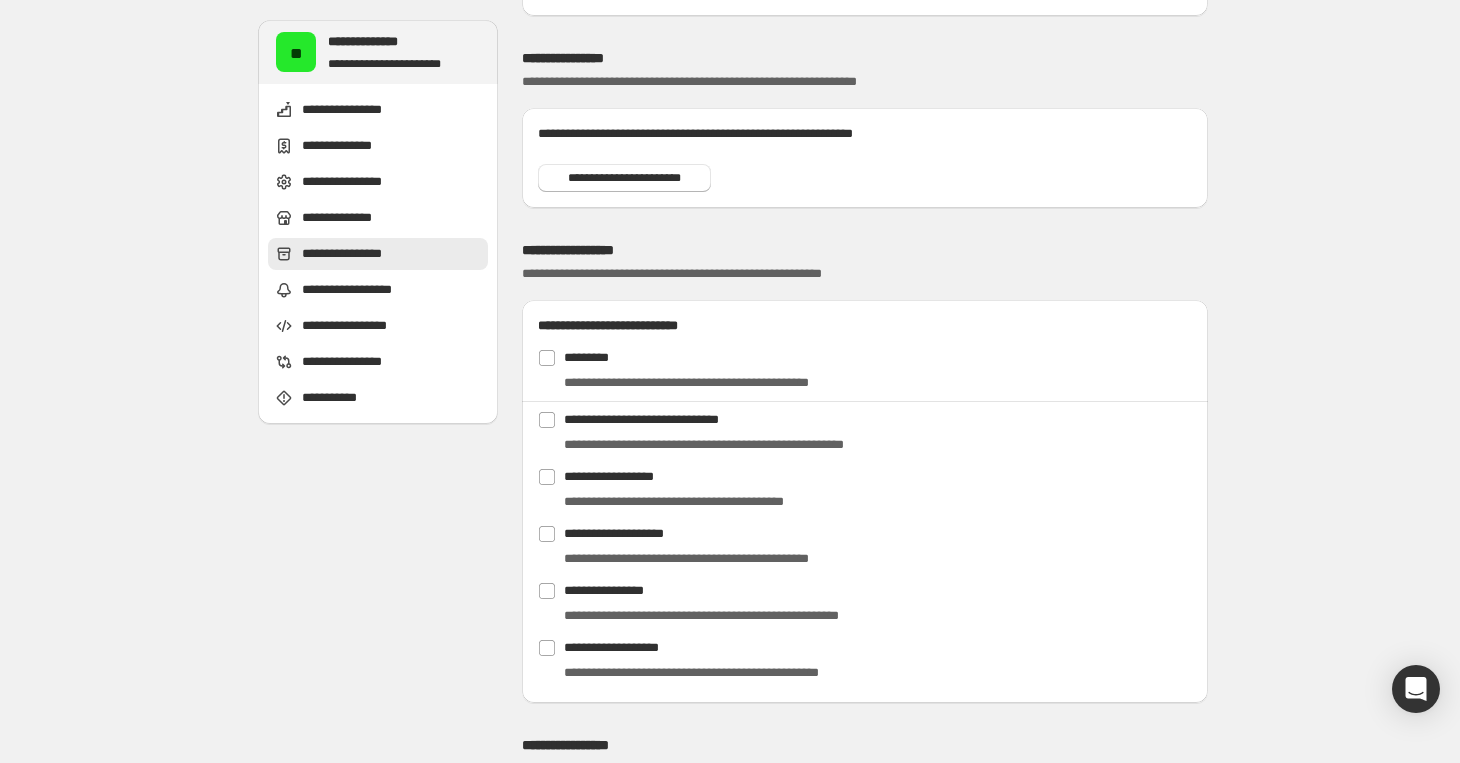 scroll, scrollTop: 0, scrollLeft: 0, axis: both 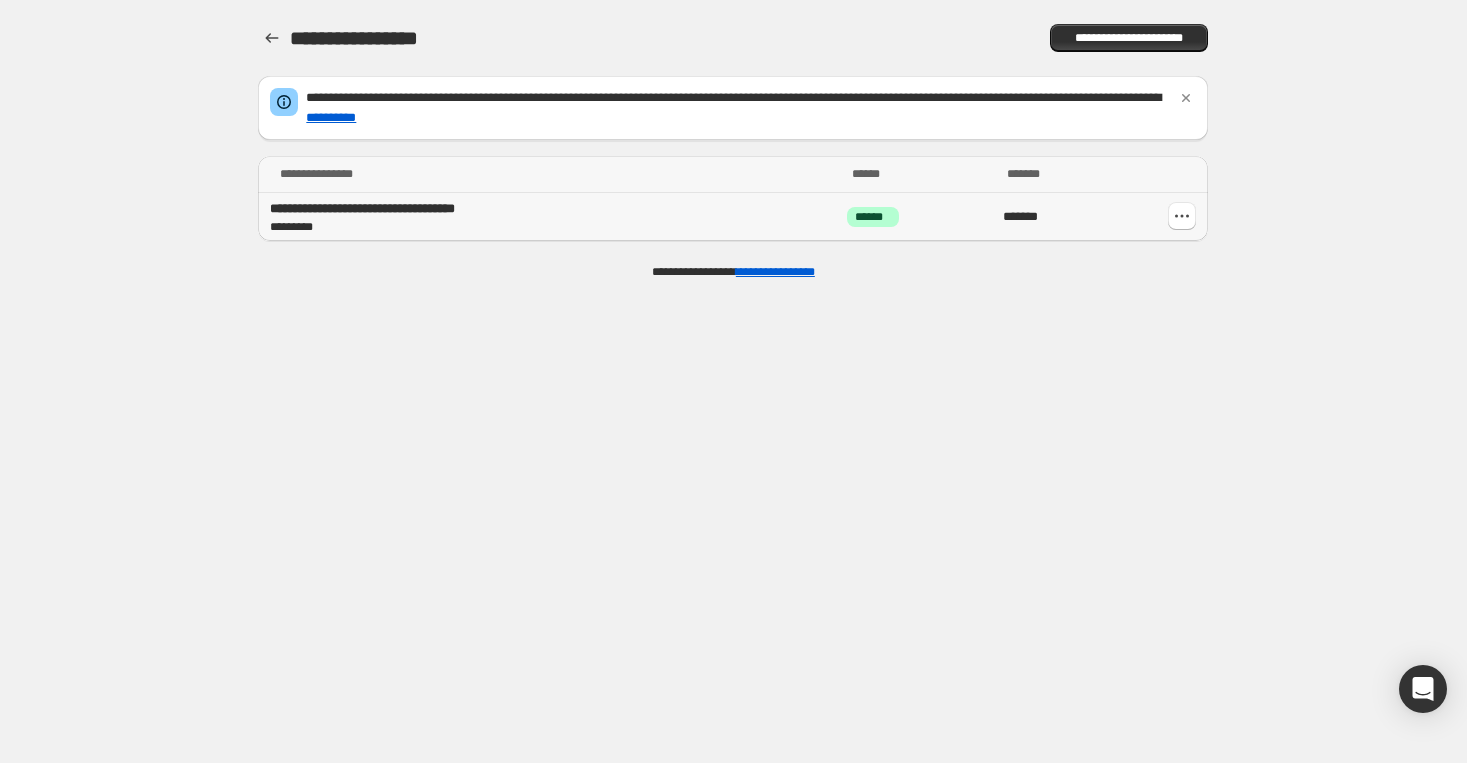 click on "**********" at bounding box center [536, 209] 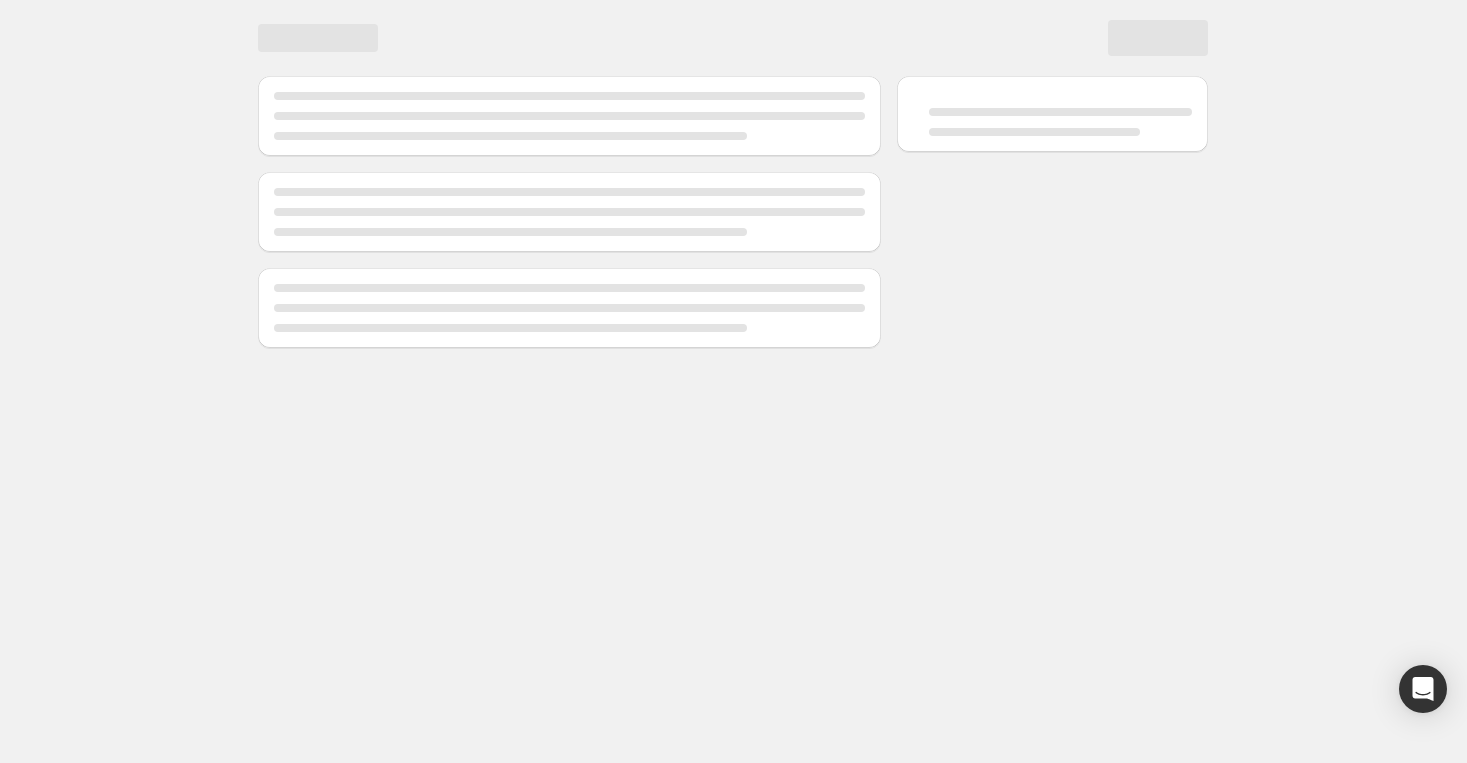 select on "**********" 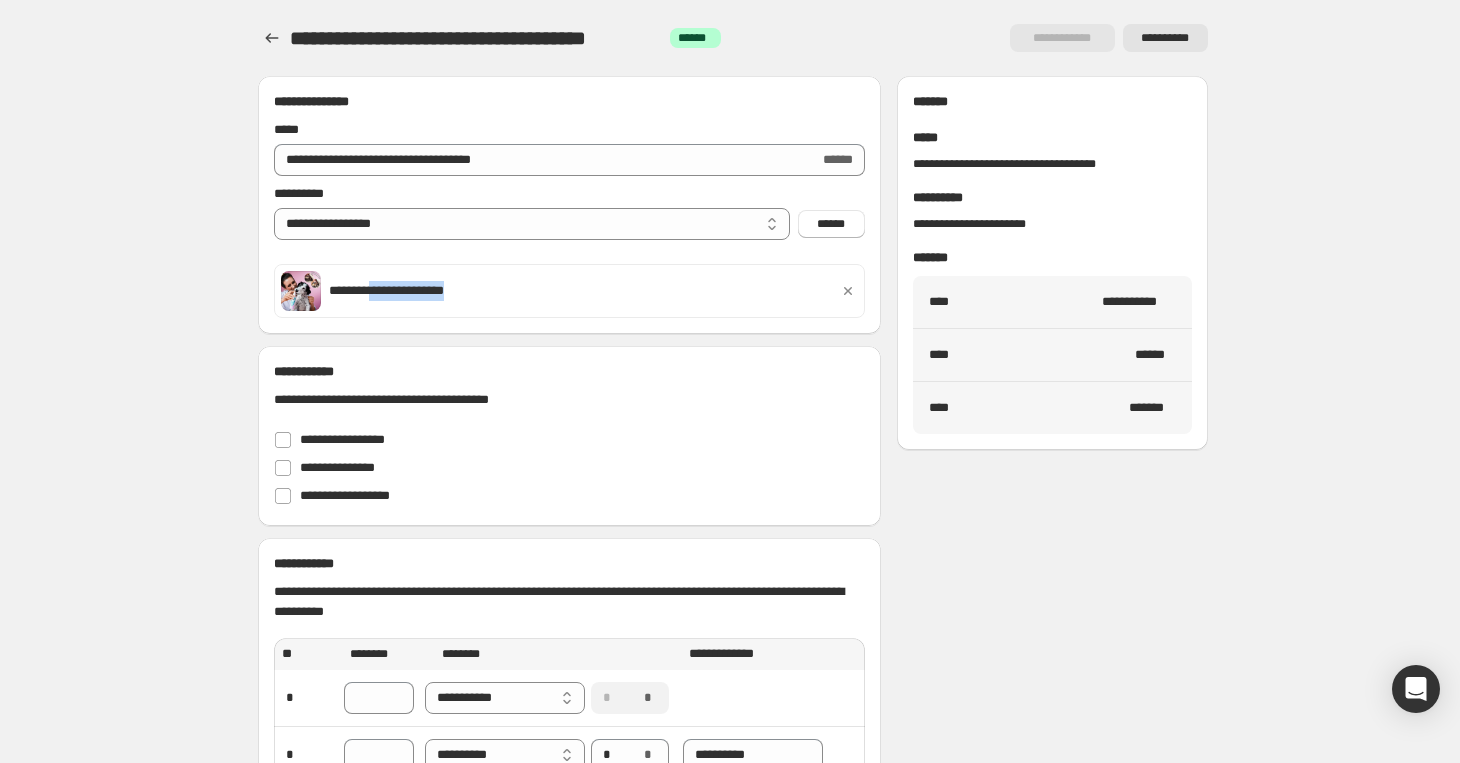 drag, startPoint x: 401, startPoint y: 284, endPoint x: 509, endPoint y: 290, distance: 108.16654 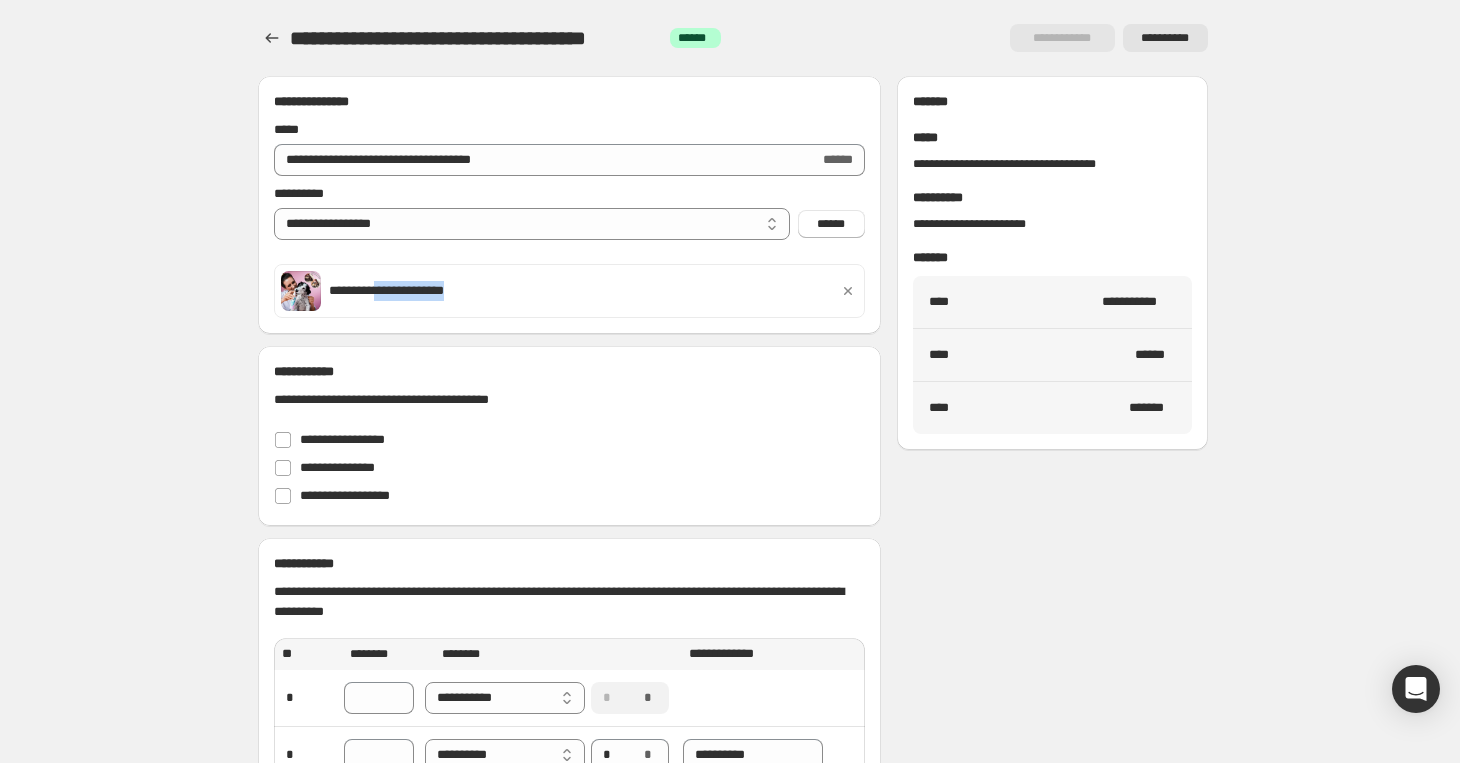 drag, startPoint x: 410, startPoint y: 290, endPoint x: 523, endPoint y: 296, distance: 113.15918 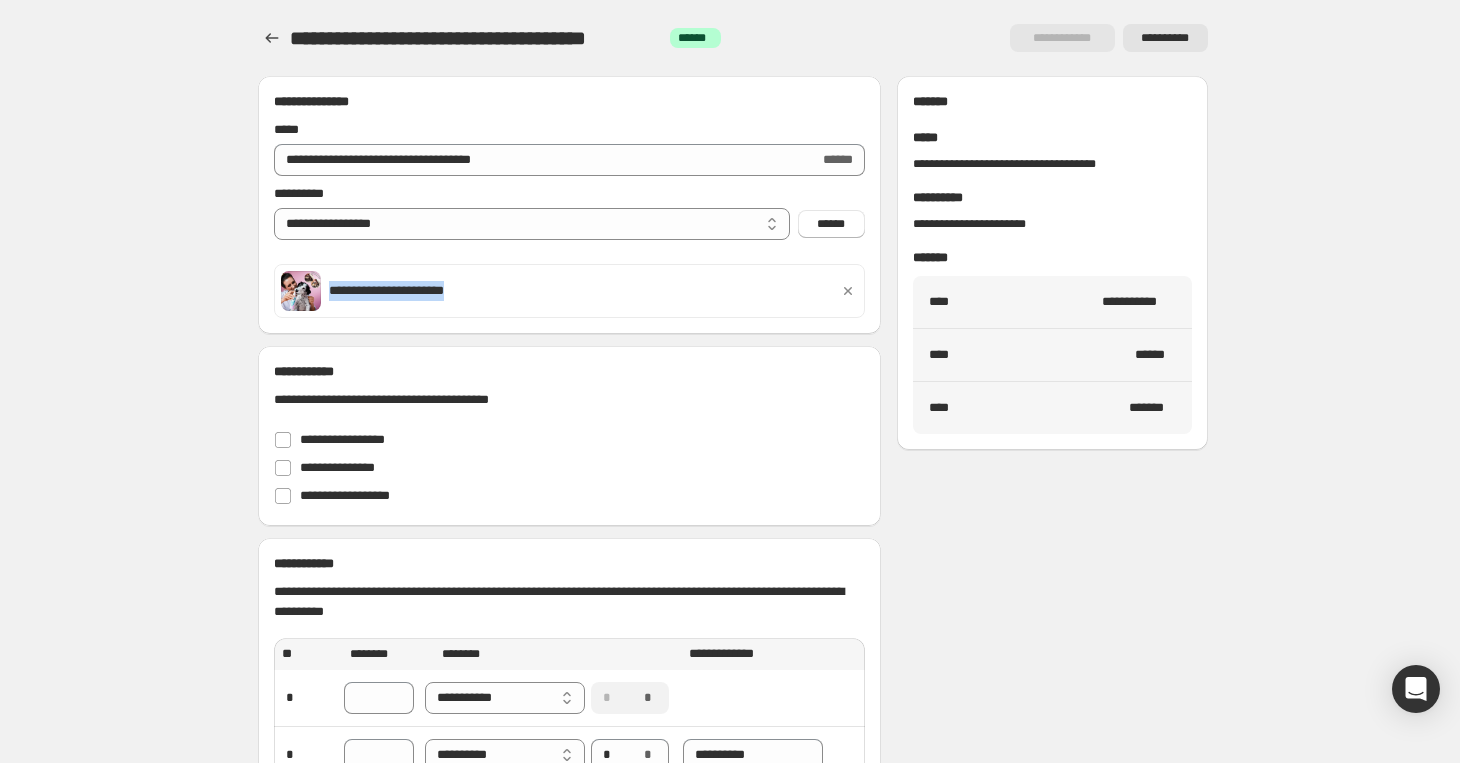 drag, startPoint x: 330, startPoint y: 286, endPoint x: 523, endPoint y: 291, distance: 193.06476 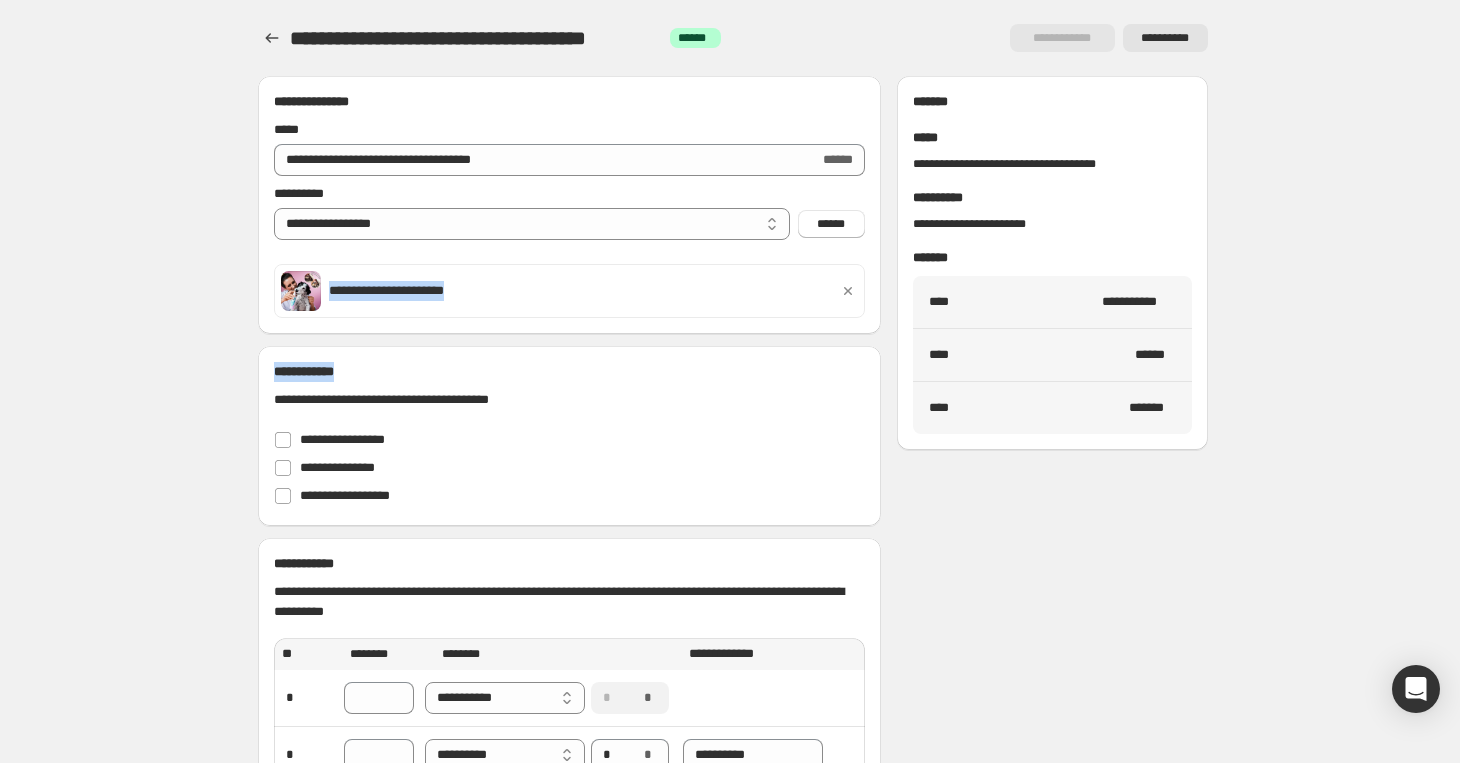 drag, startPoint x: 523, startPoint y: 291, endPoint x: 358, endPoint y: 288, distance: 165.02727 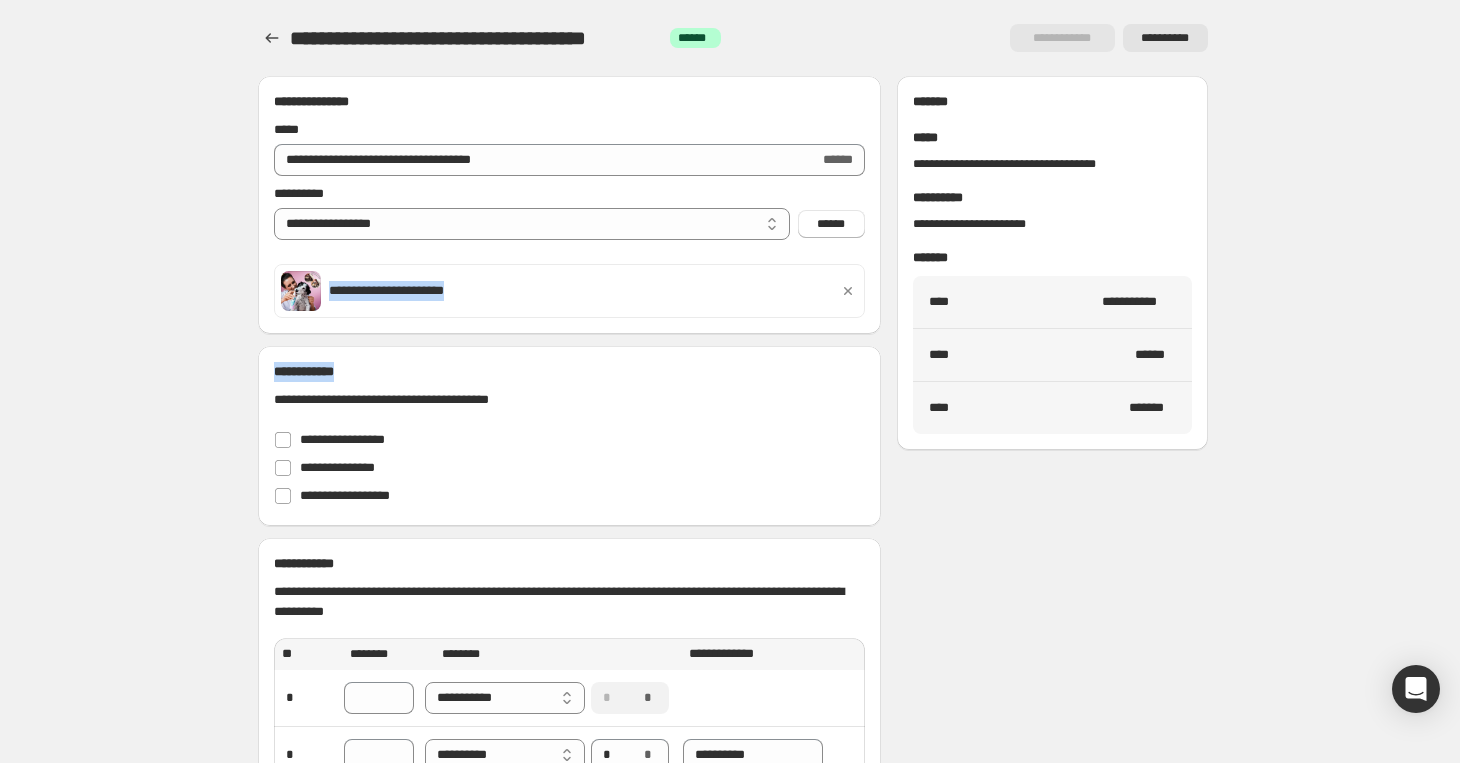 click on "**********" at bounding box center (569, 291) 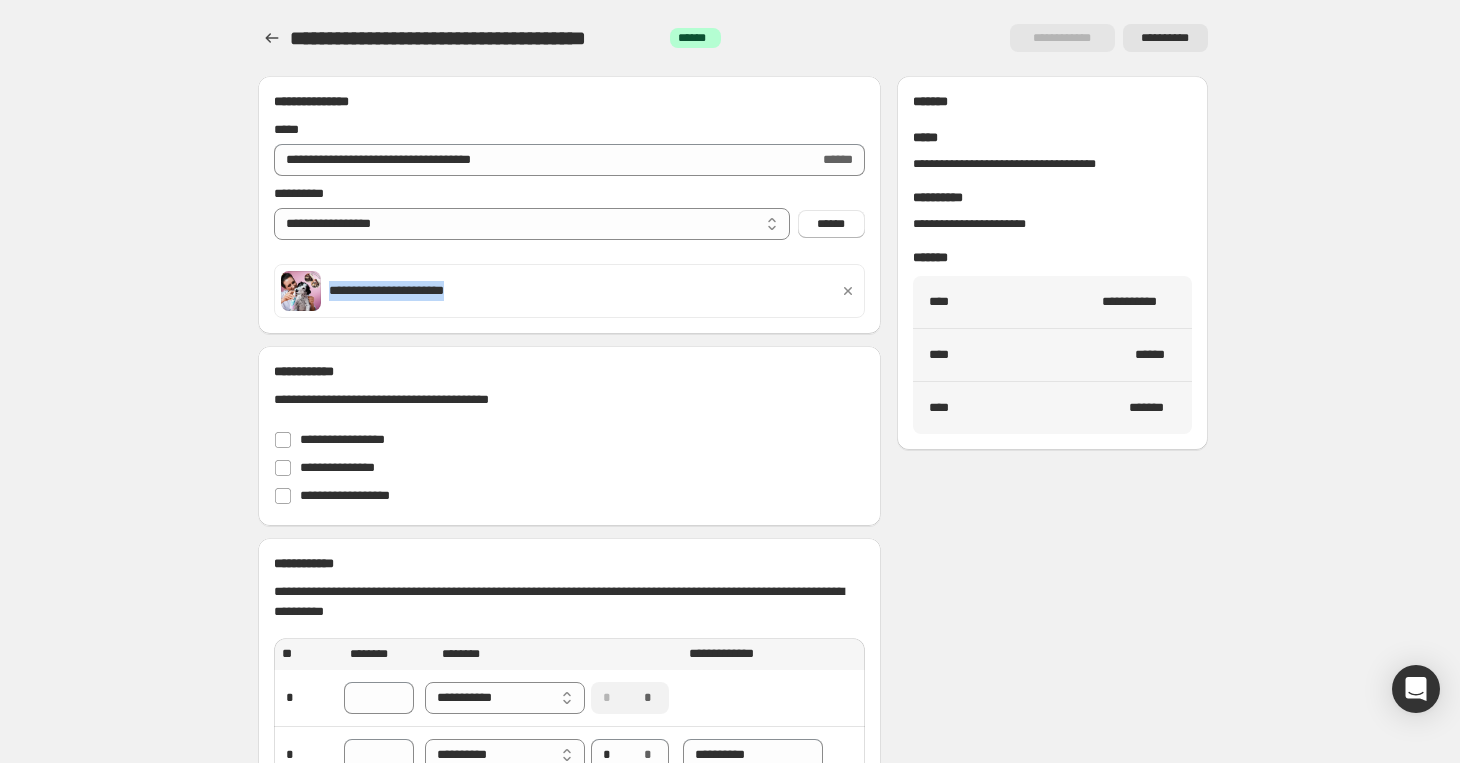 drag, startPoint x: 329, startPoint y: 284, endPoint x: 506, endPoint y: 286, distance: 177.01129 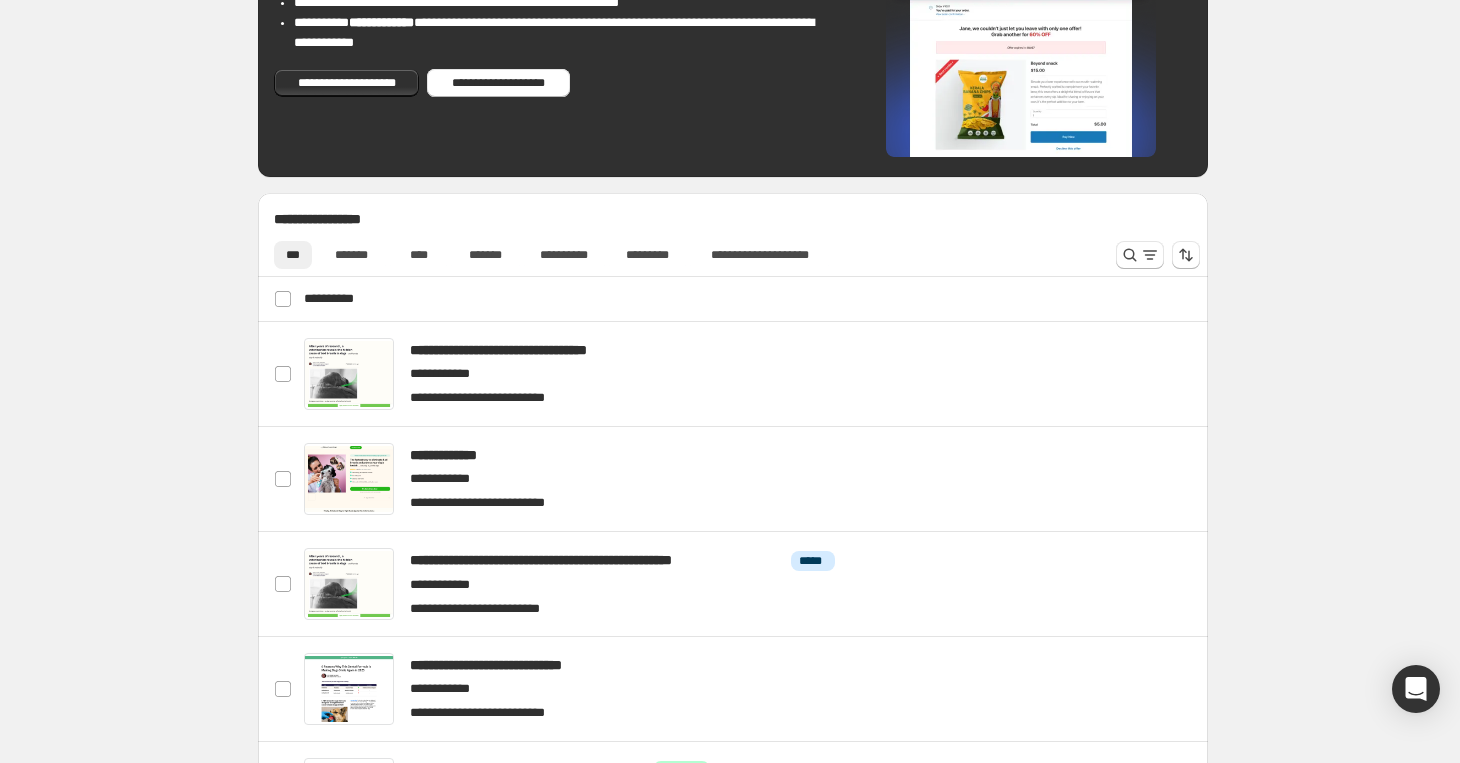 scroll, scrollTop: 400, scrollLeft: 0, axis: vertical 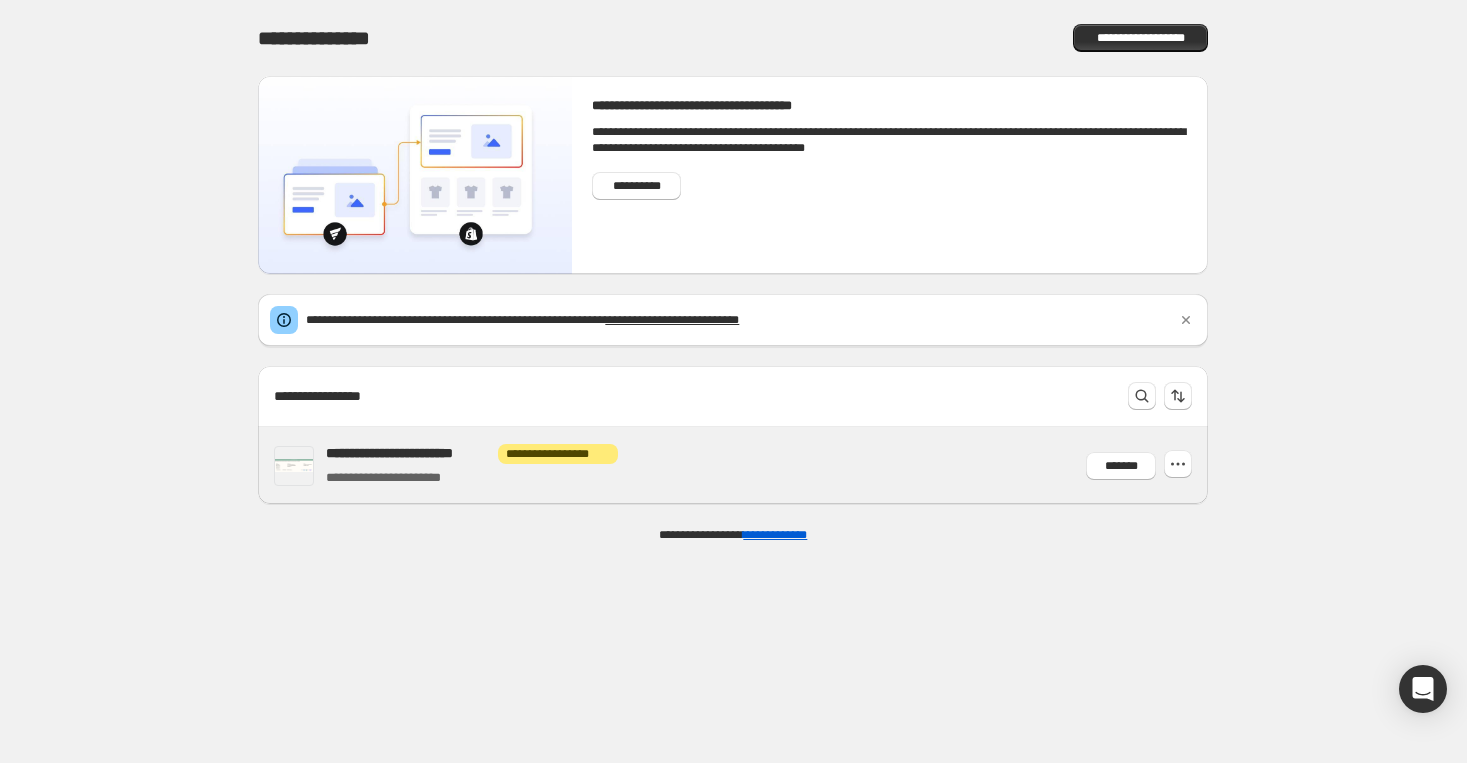 click on "**********" at bounding box center [408, 453] 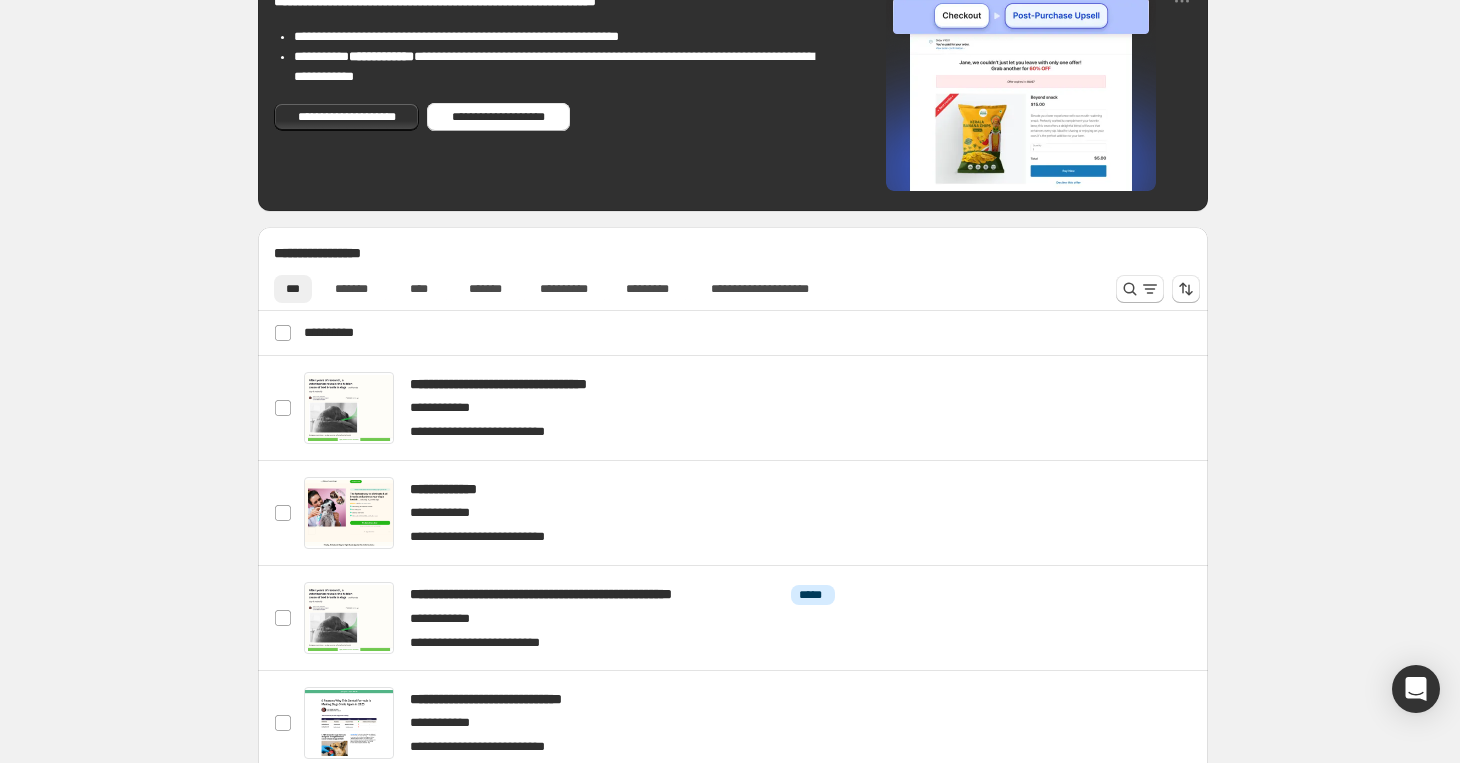 scroll, scrollTop: 333, scrollLeft: 0, axis: vertical 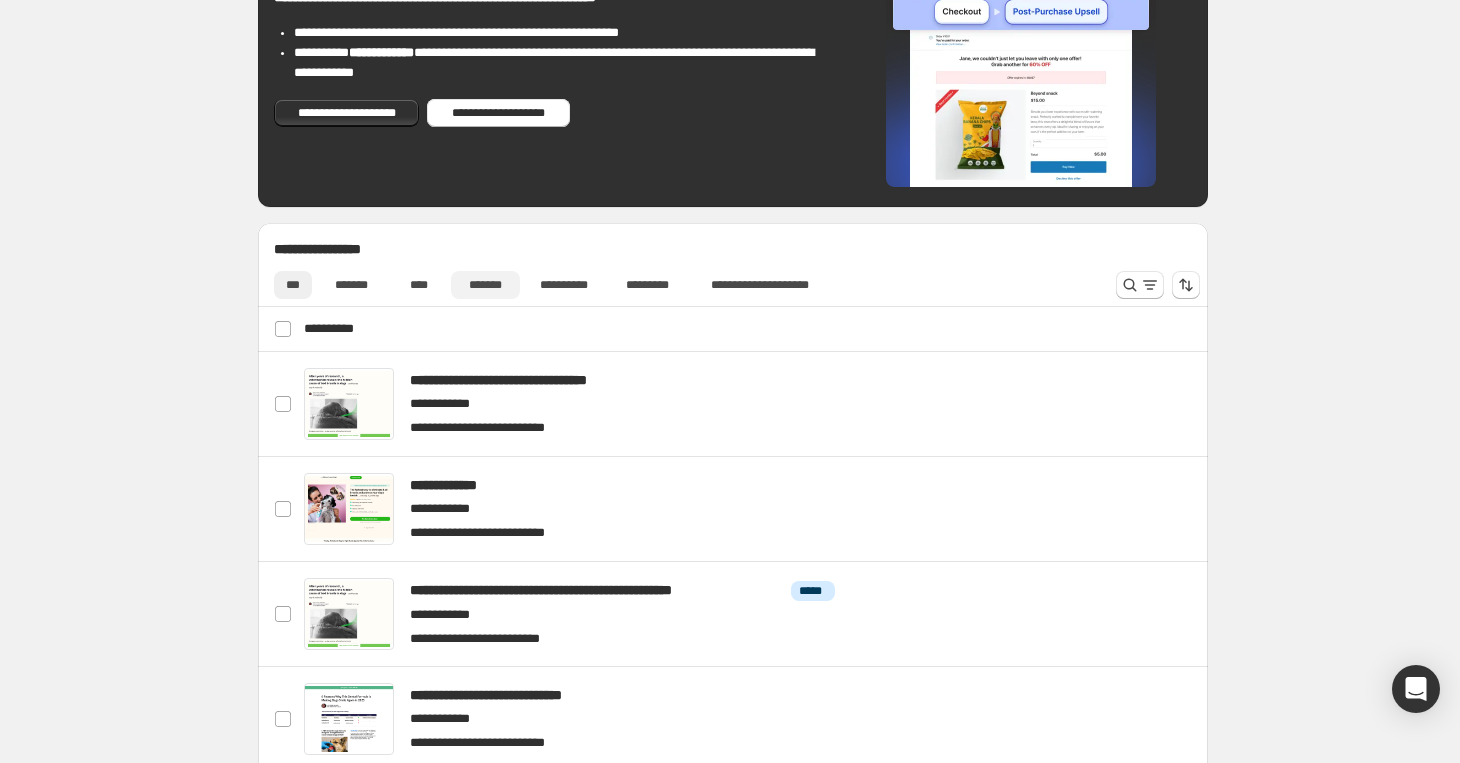 click on "*******" at bounding box center (485, 285) 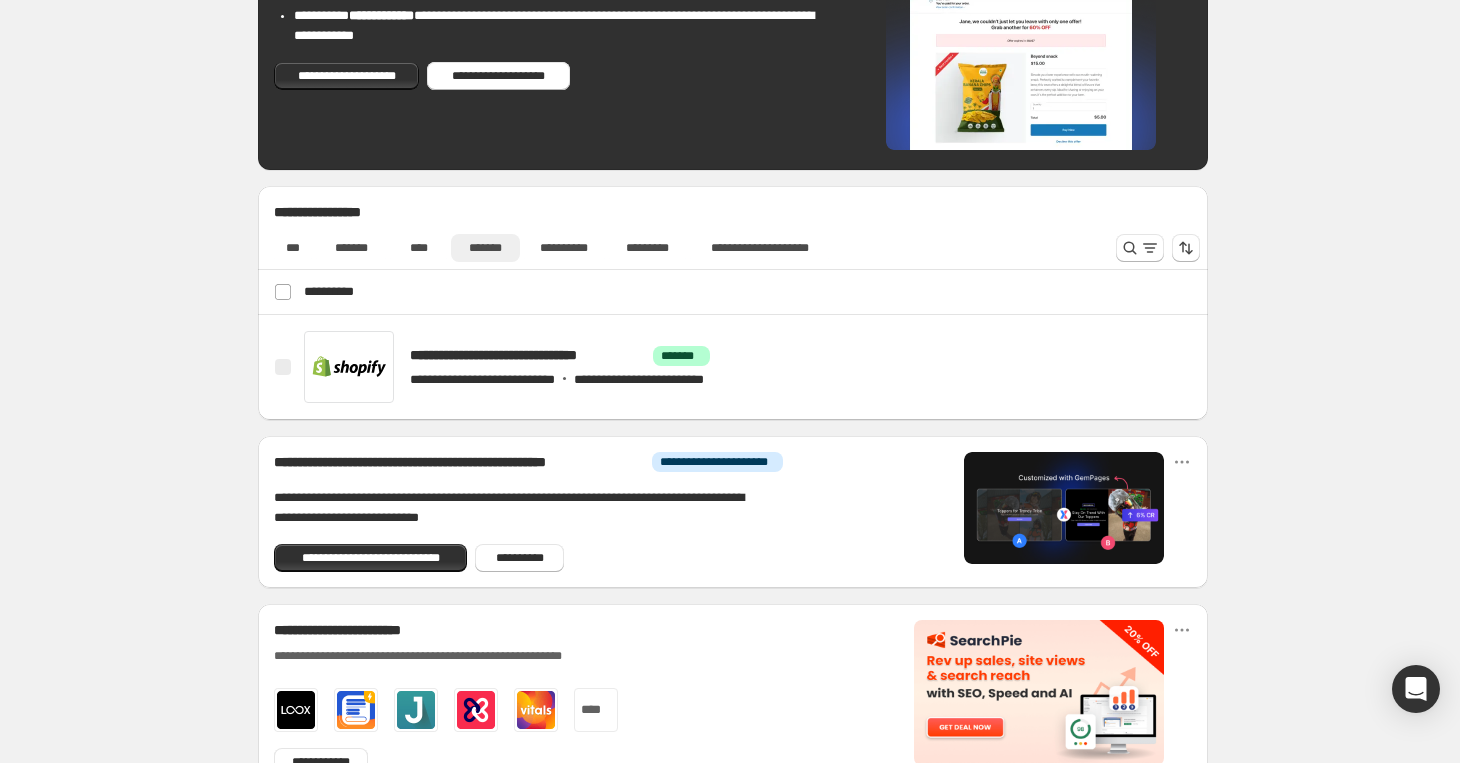 scroll, scrollTop: 392, scrollLeft: 0, axis: vertical 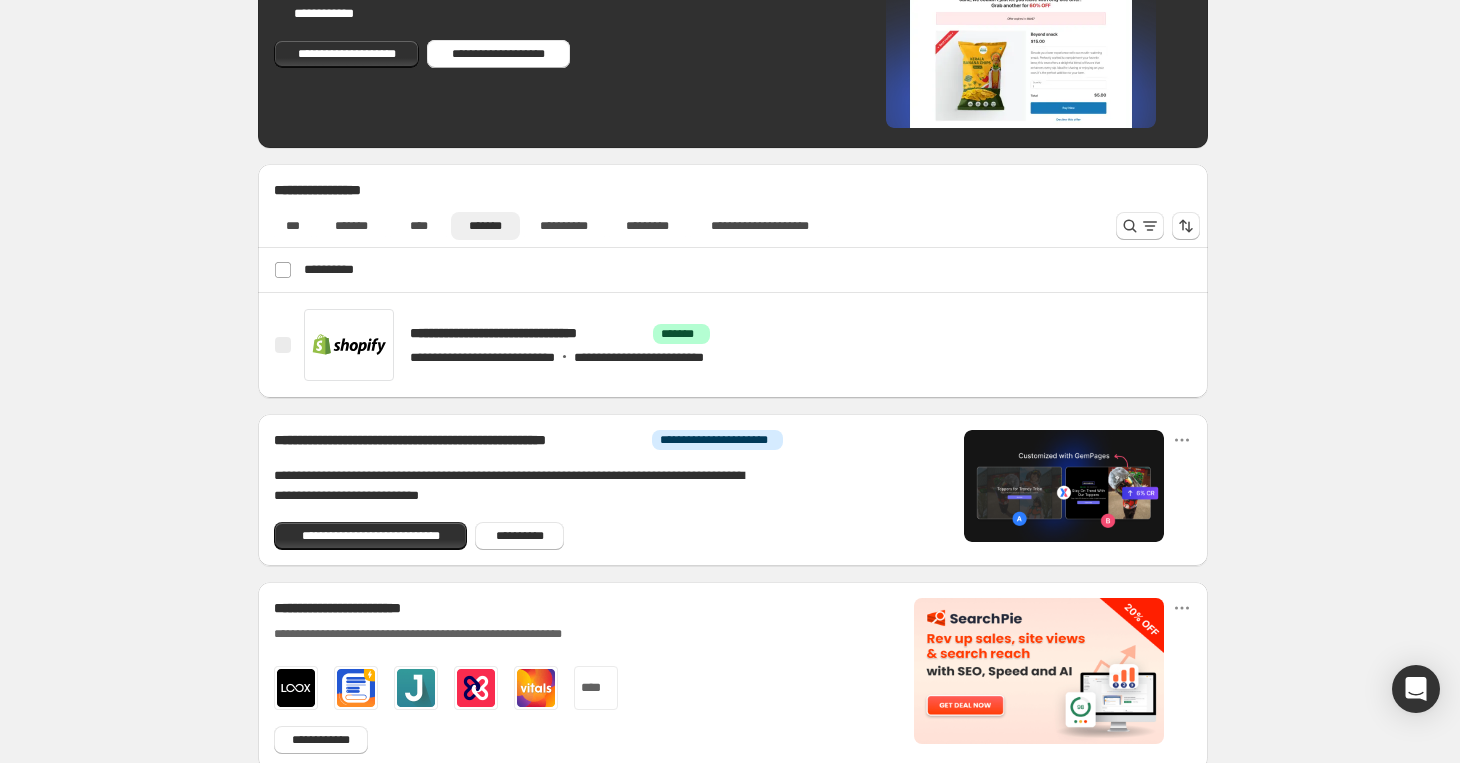 click on "**********" at bounding box center (683, 222) 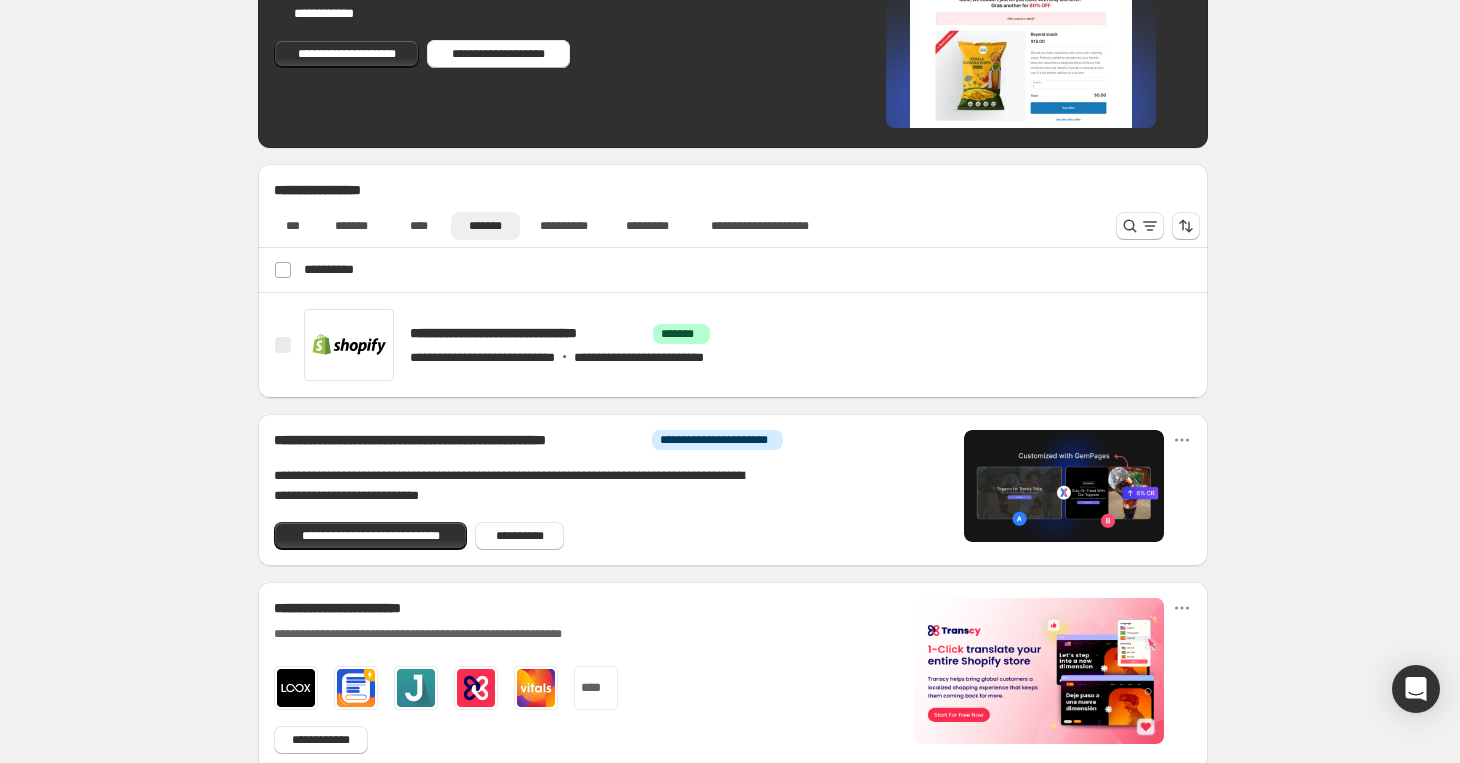 click on "**********" at bounding box center (733, 307) 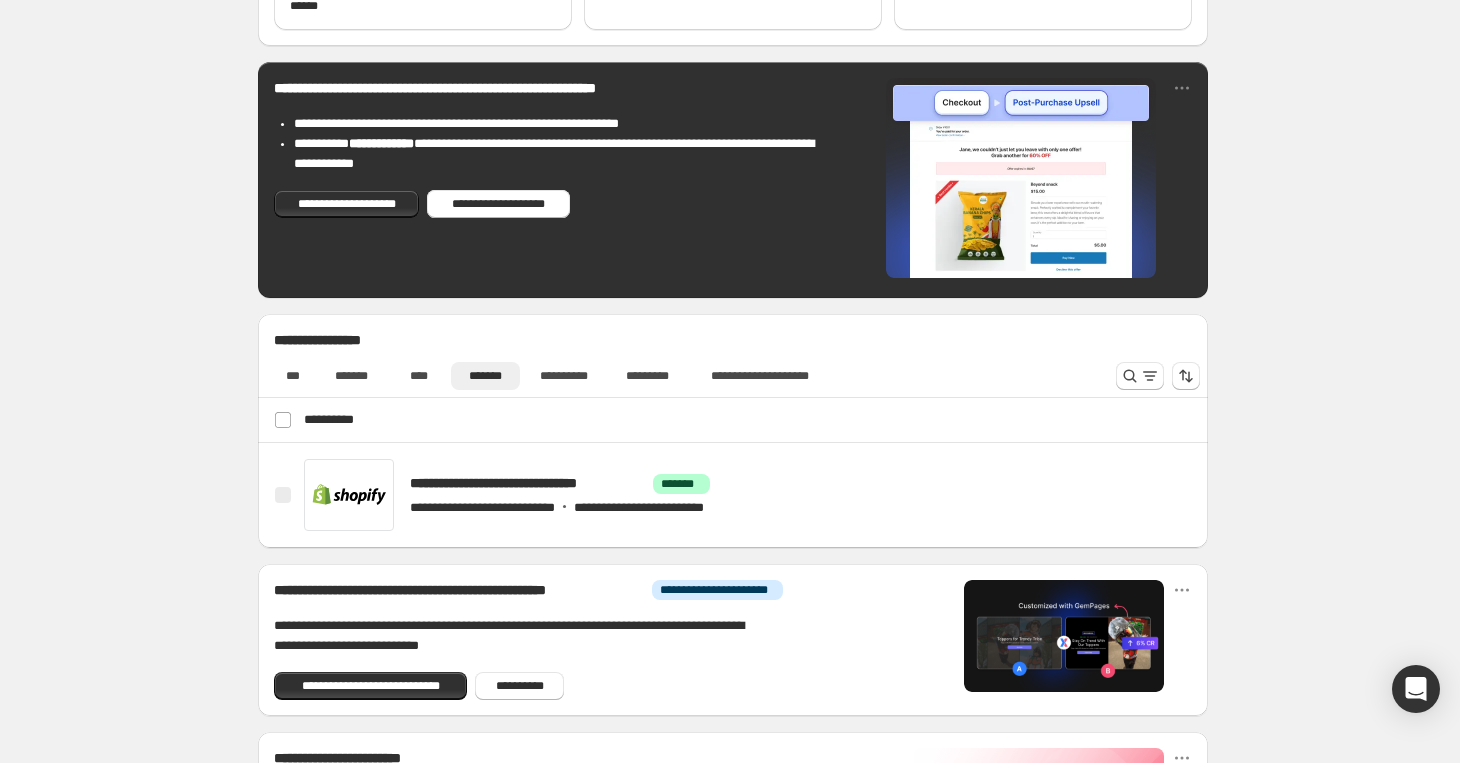 scroll, scrollTop: 274, scrollLeft: 0, axis: vertical 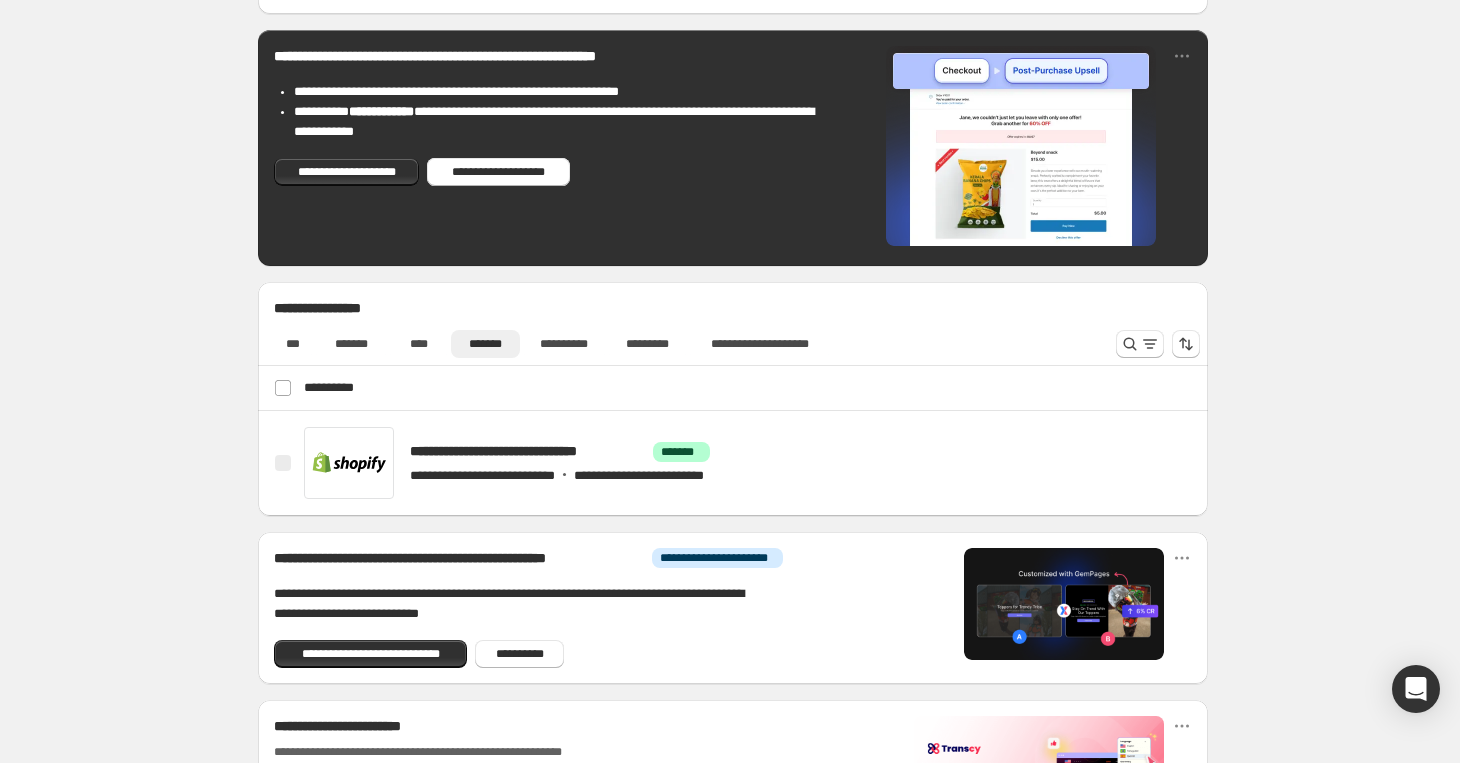click on "**********" at bounding box center (733, 425) 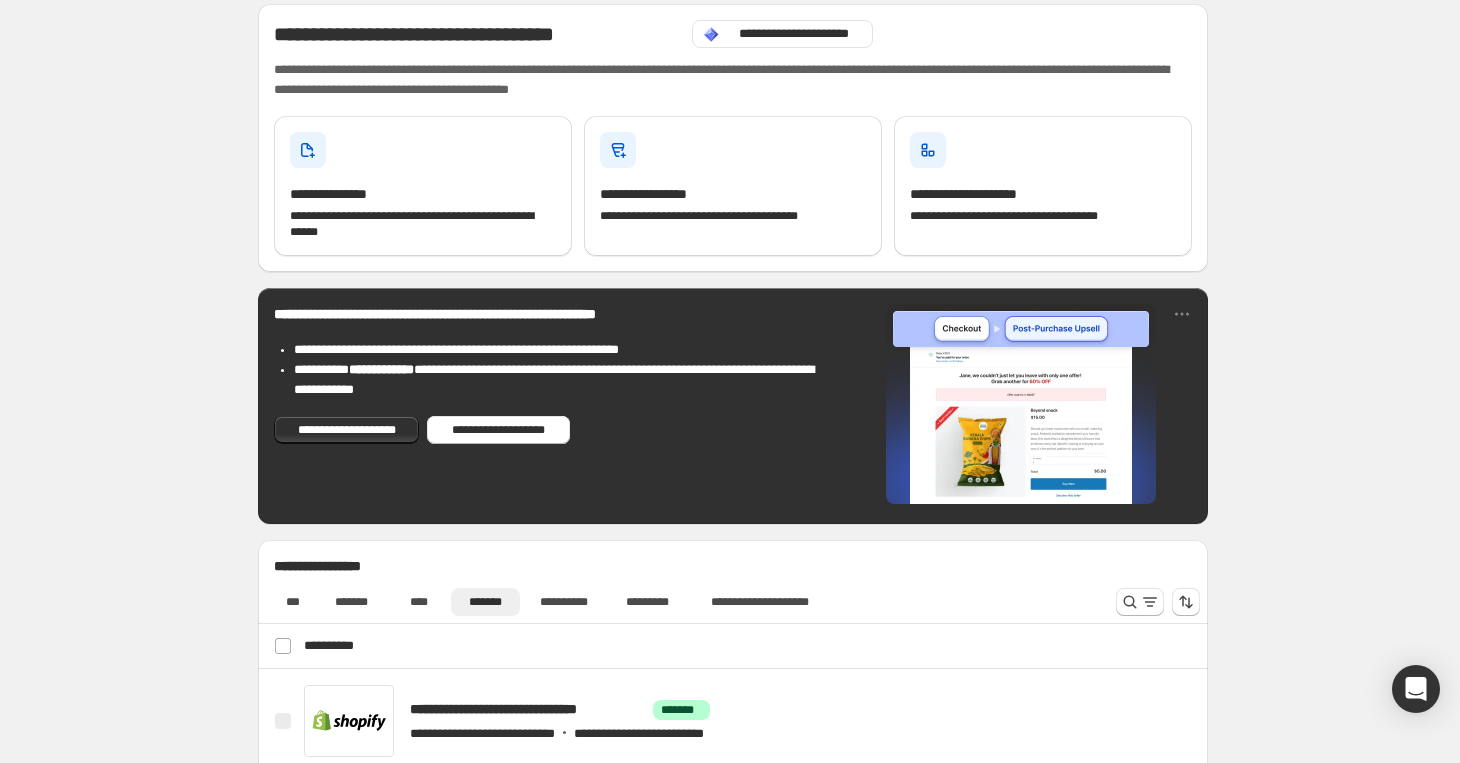 scroll, scrollTop: 0, scrollLeft: 0, axis: both 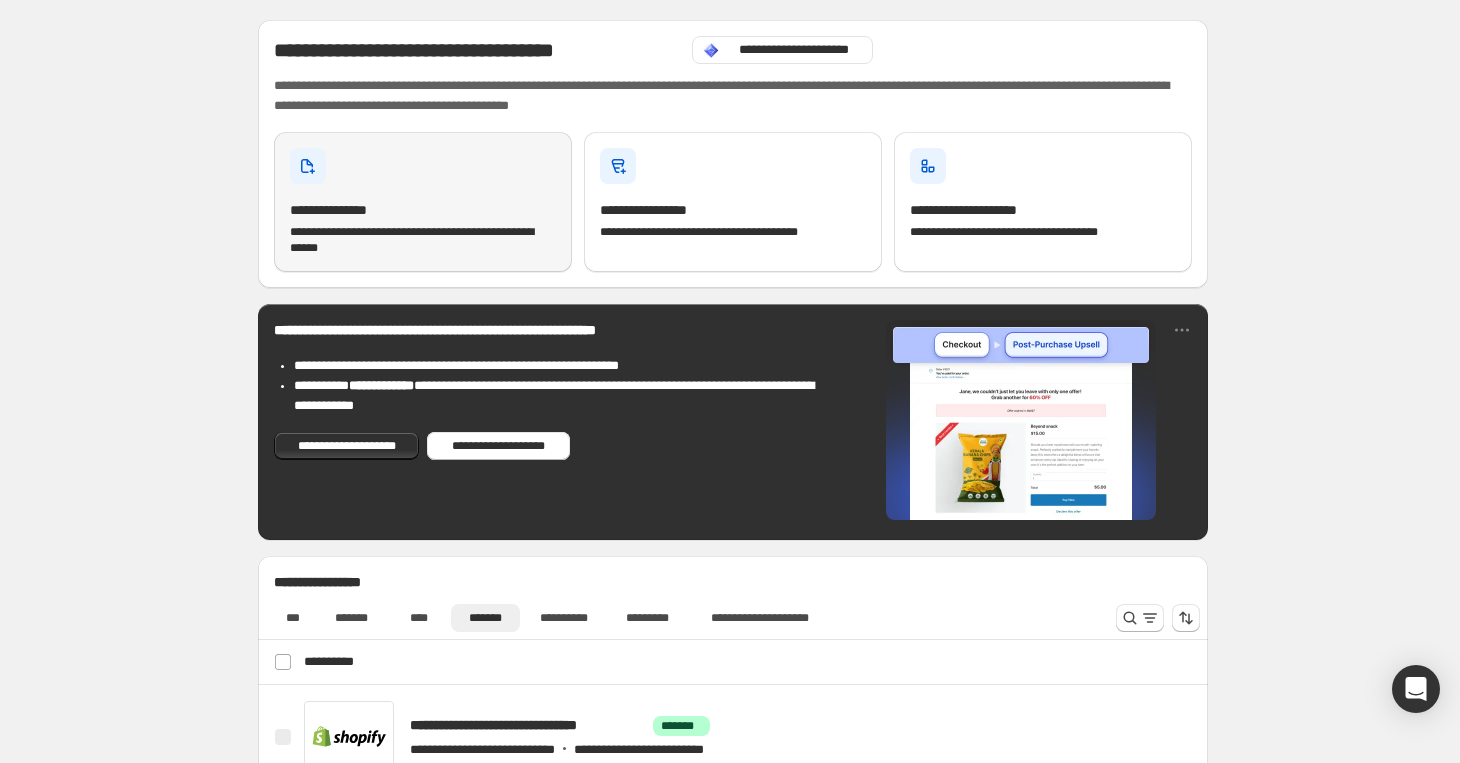 click on "**********" at bounding box center [423, 228] 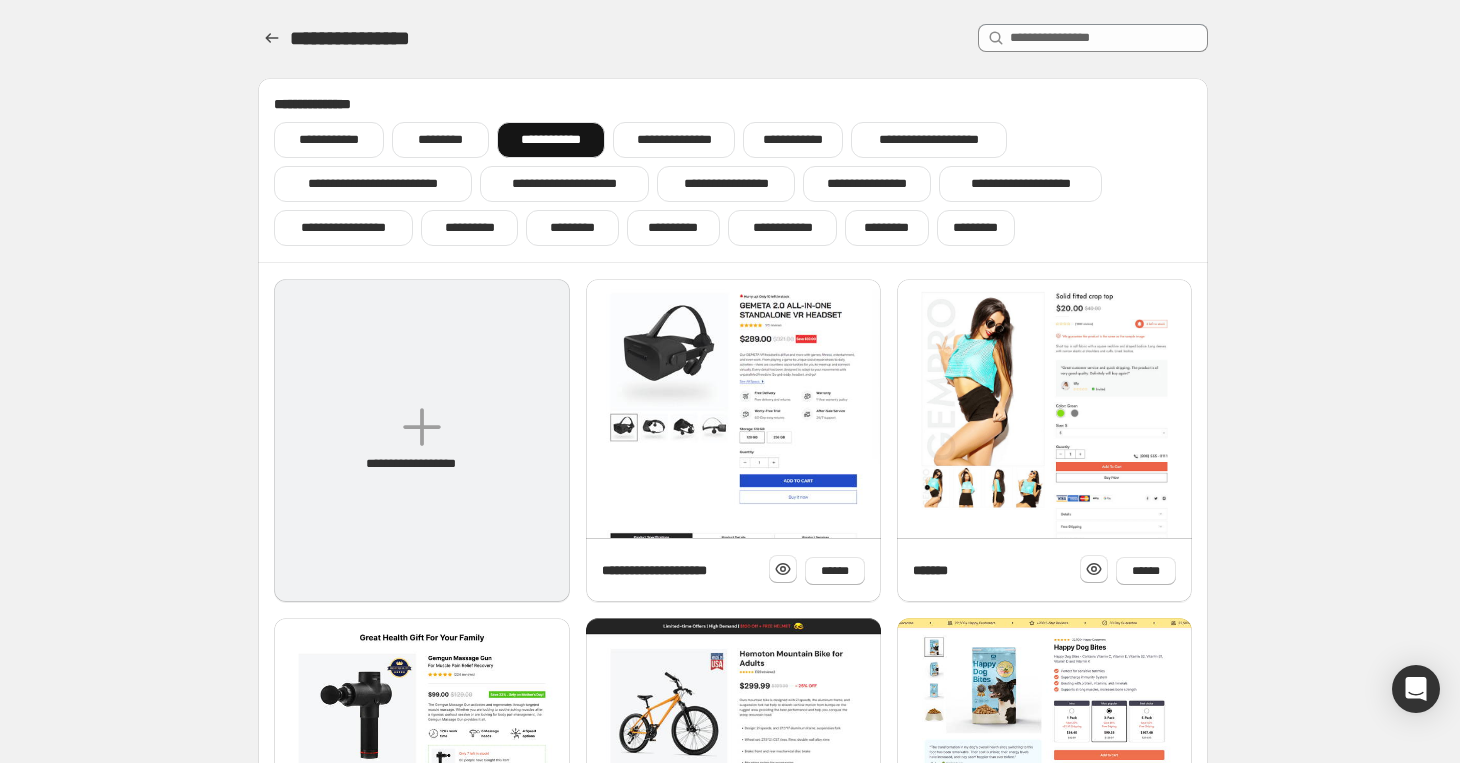 click on "**********" at bounding box center [421, 440] 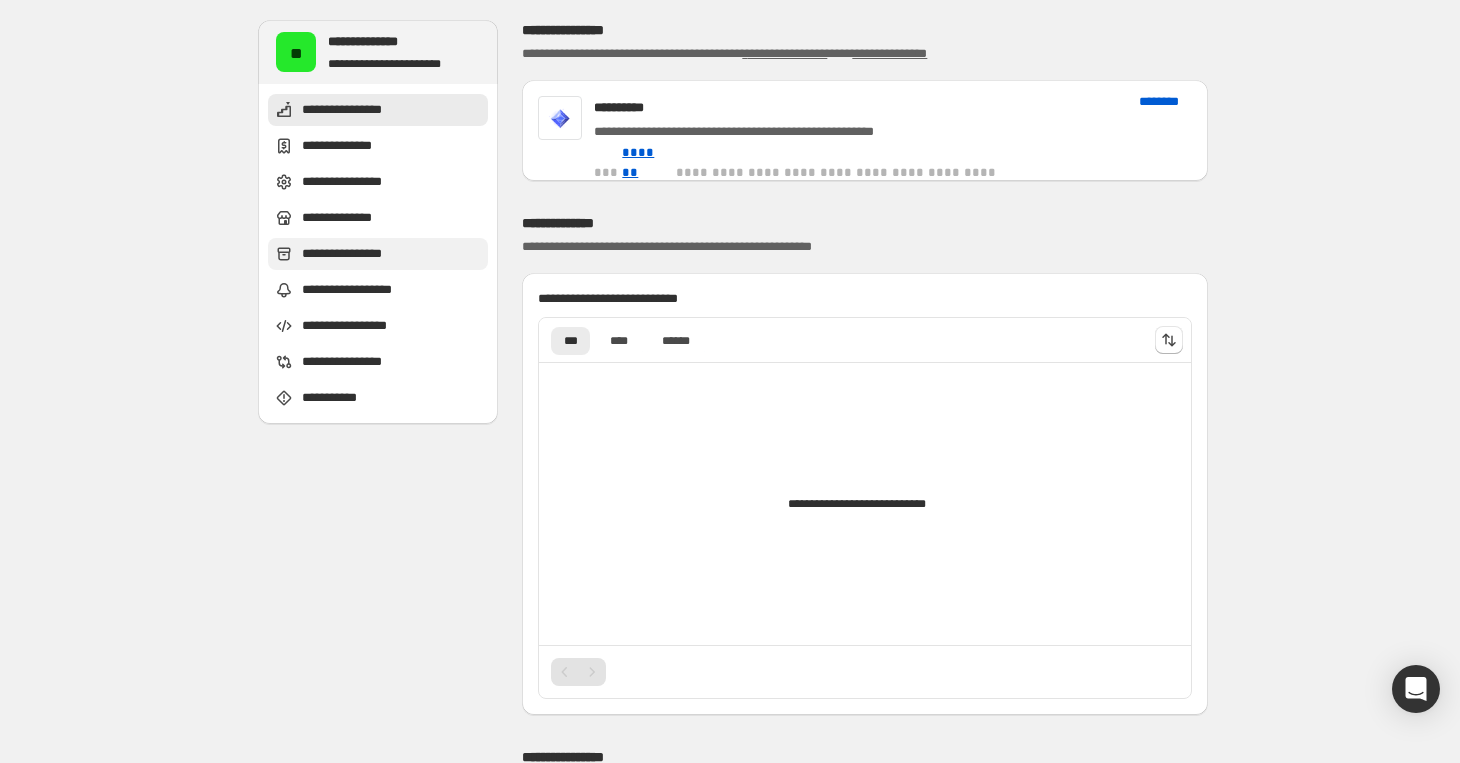 click on "**********" at bounding box center (356, 254) 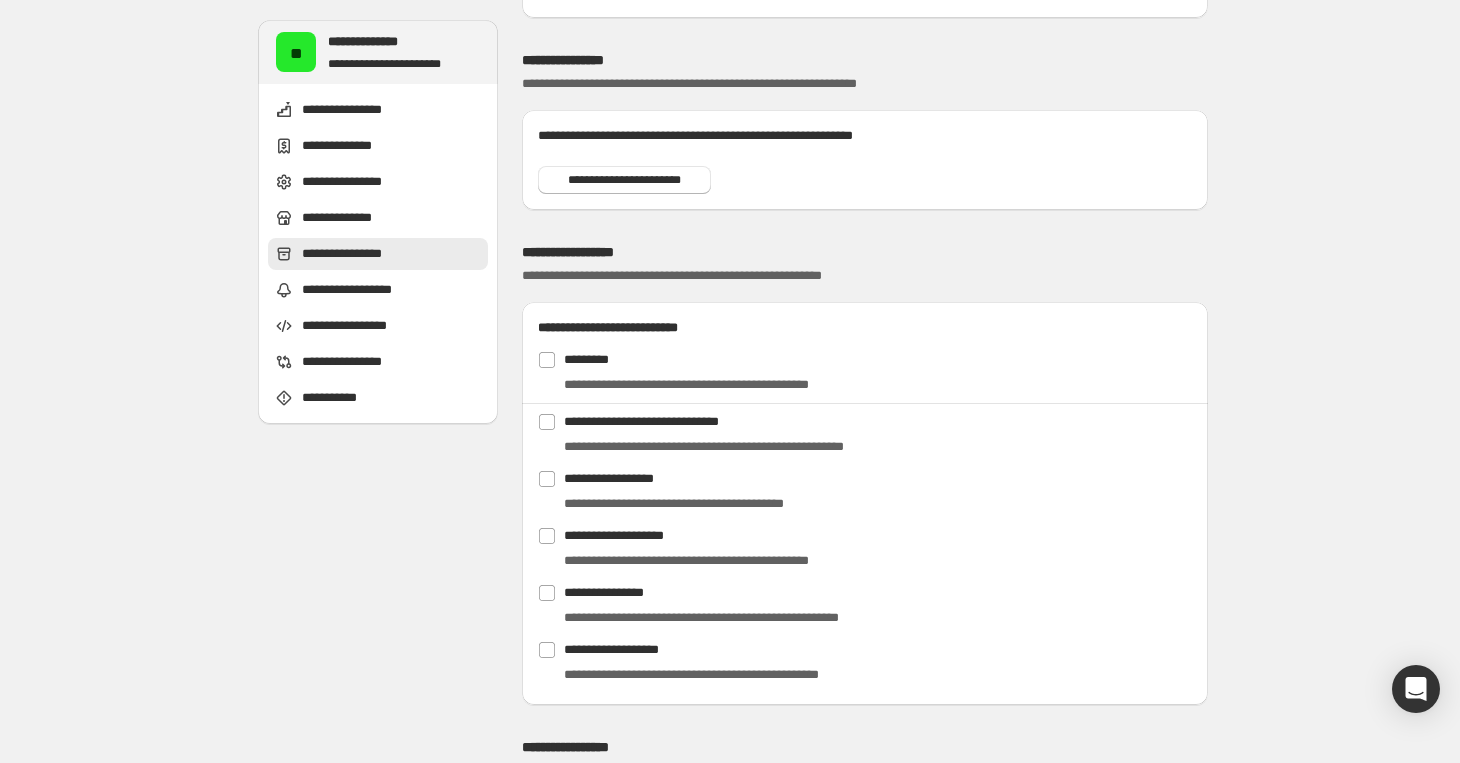 scroll, scrollTop: 1758, scrollLeft: 0, axis: vertical 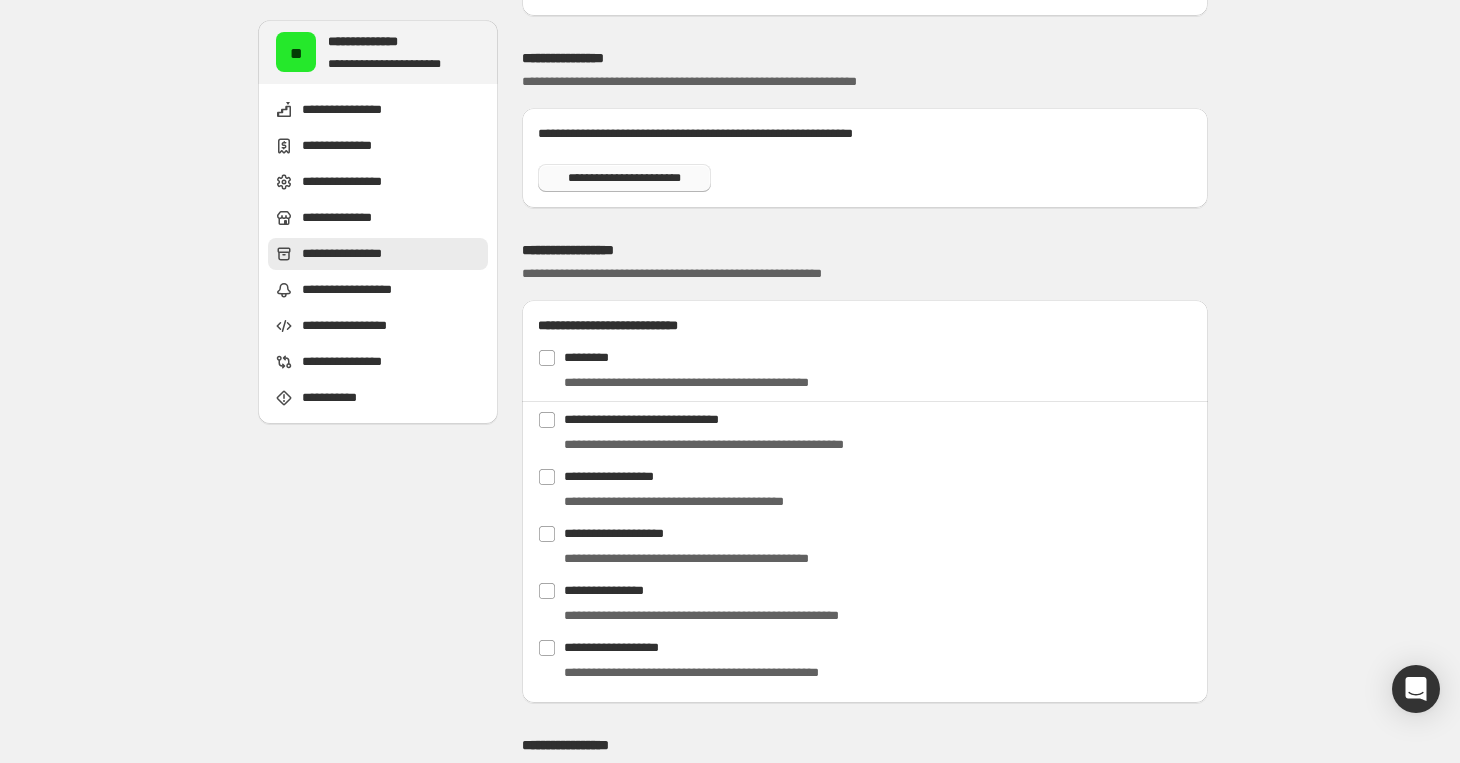 click on "**********" at bounding box center (624, 178) 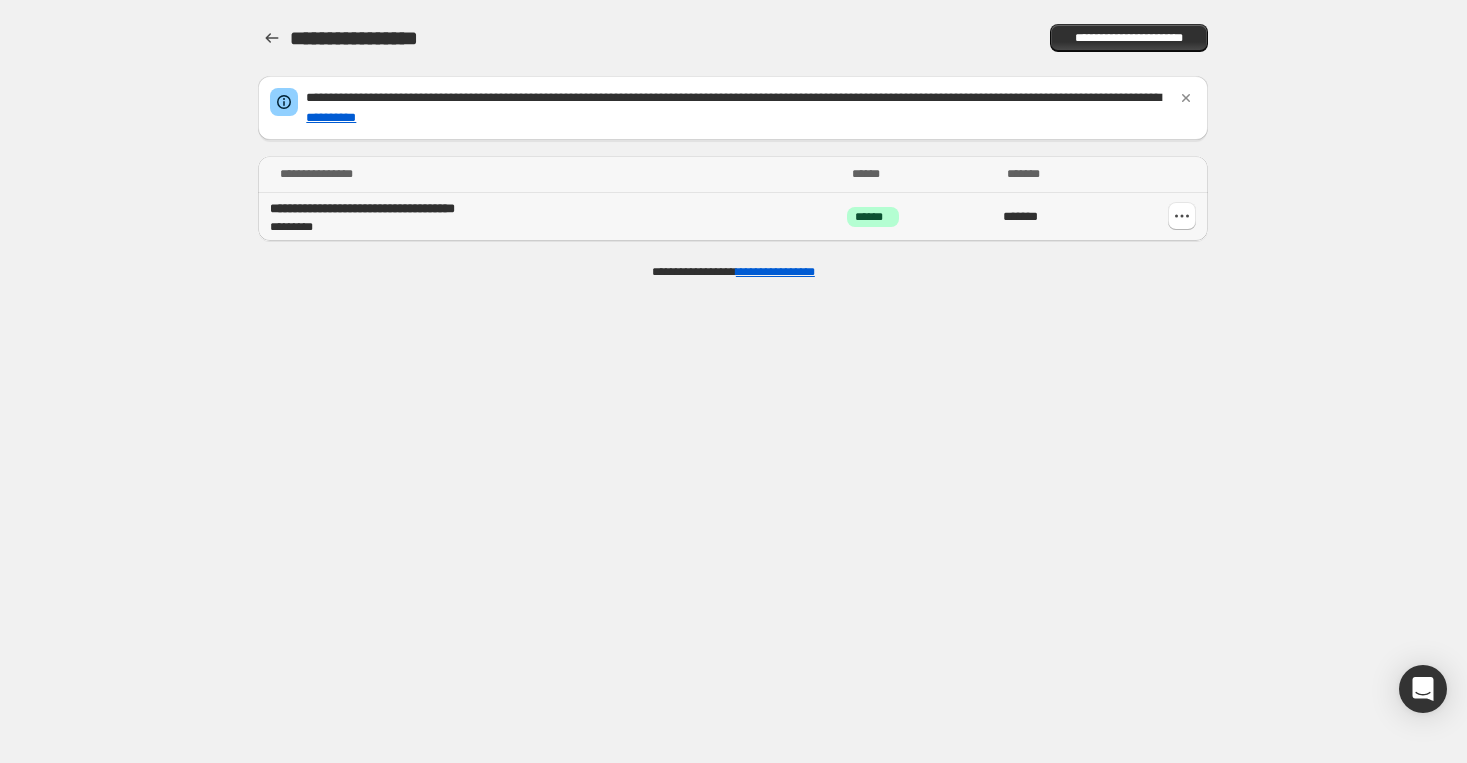 click on "**********" at bounding box center (536, 209) 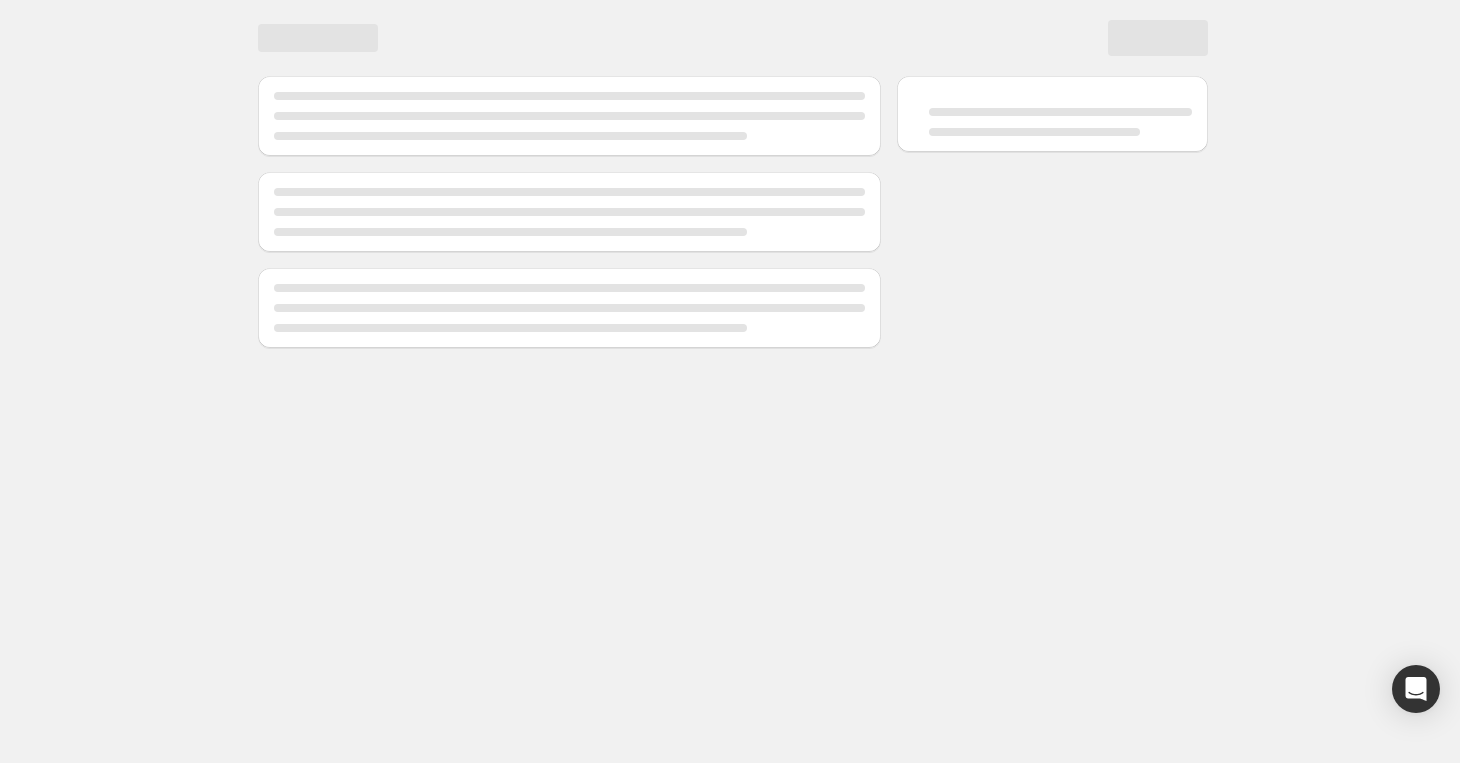 select on "**********" 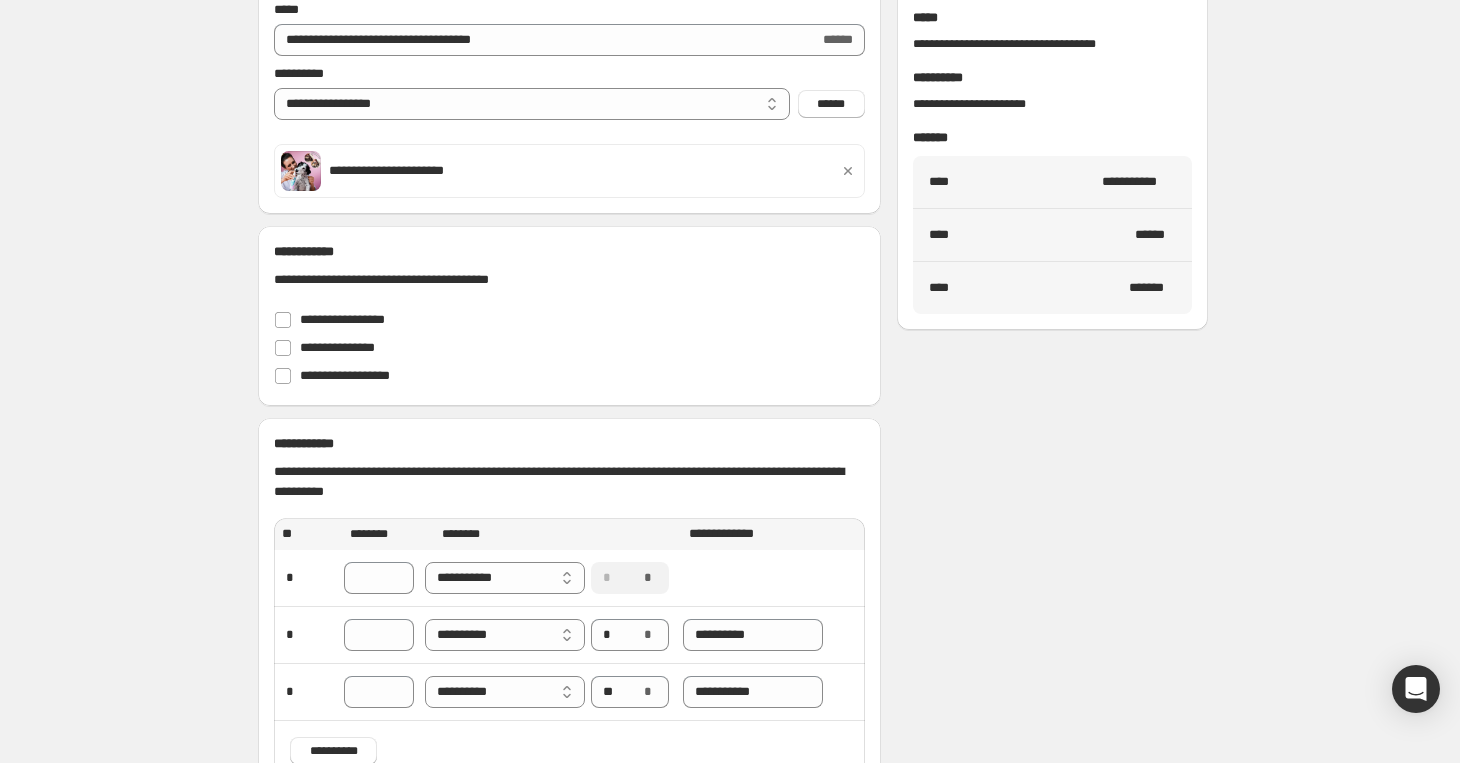 scroll, scrollTop: 176, scrollLeft: 0, axis: vertical 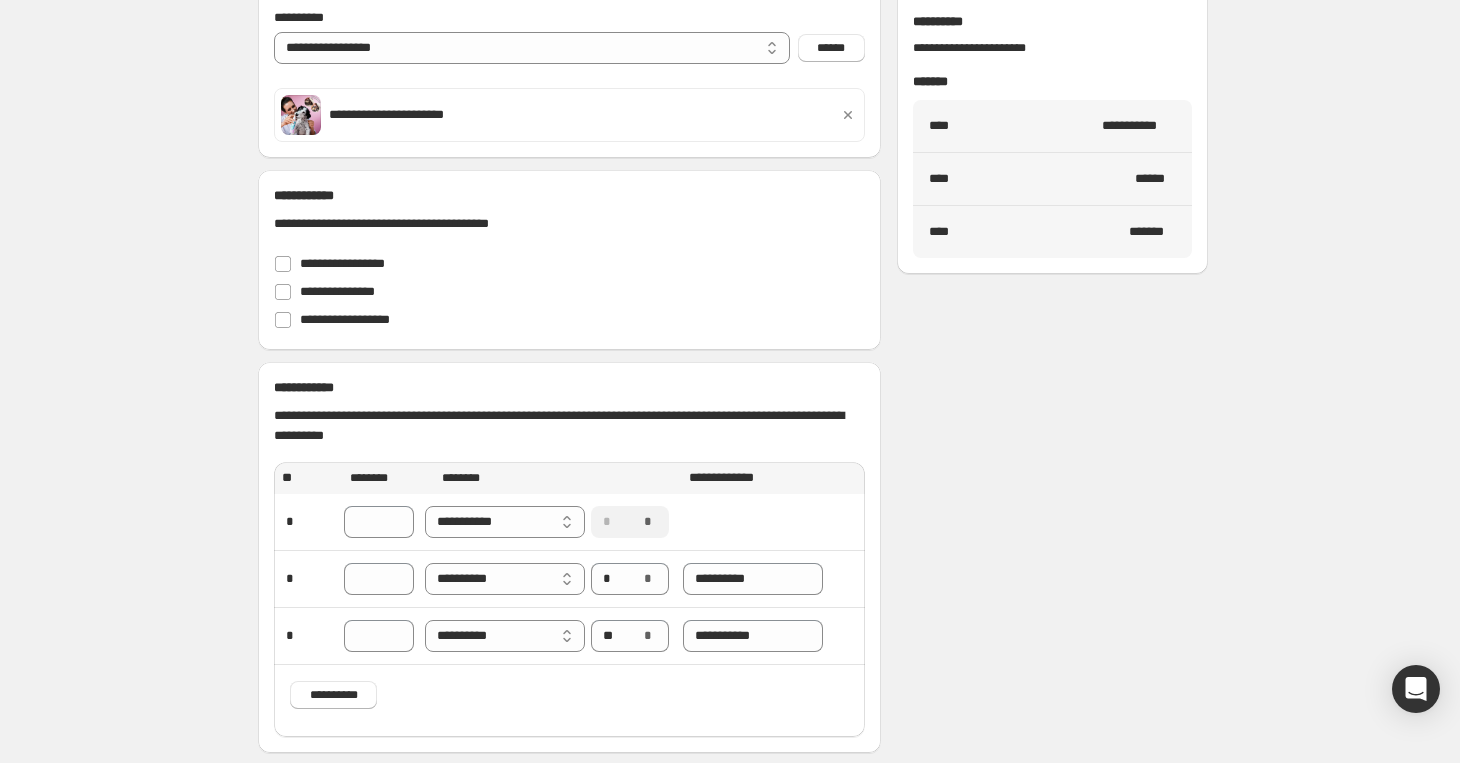 click on "**********" at bounding box center [733, 294] 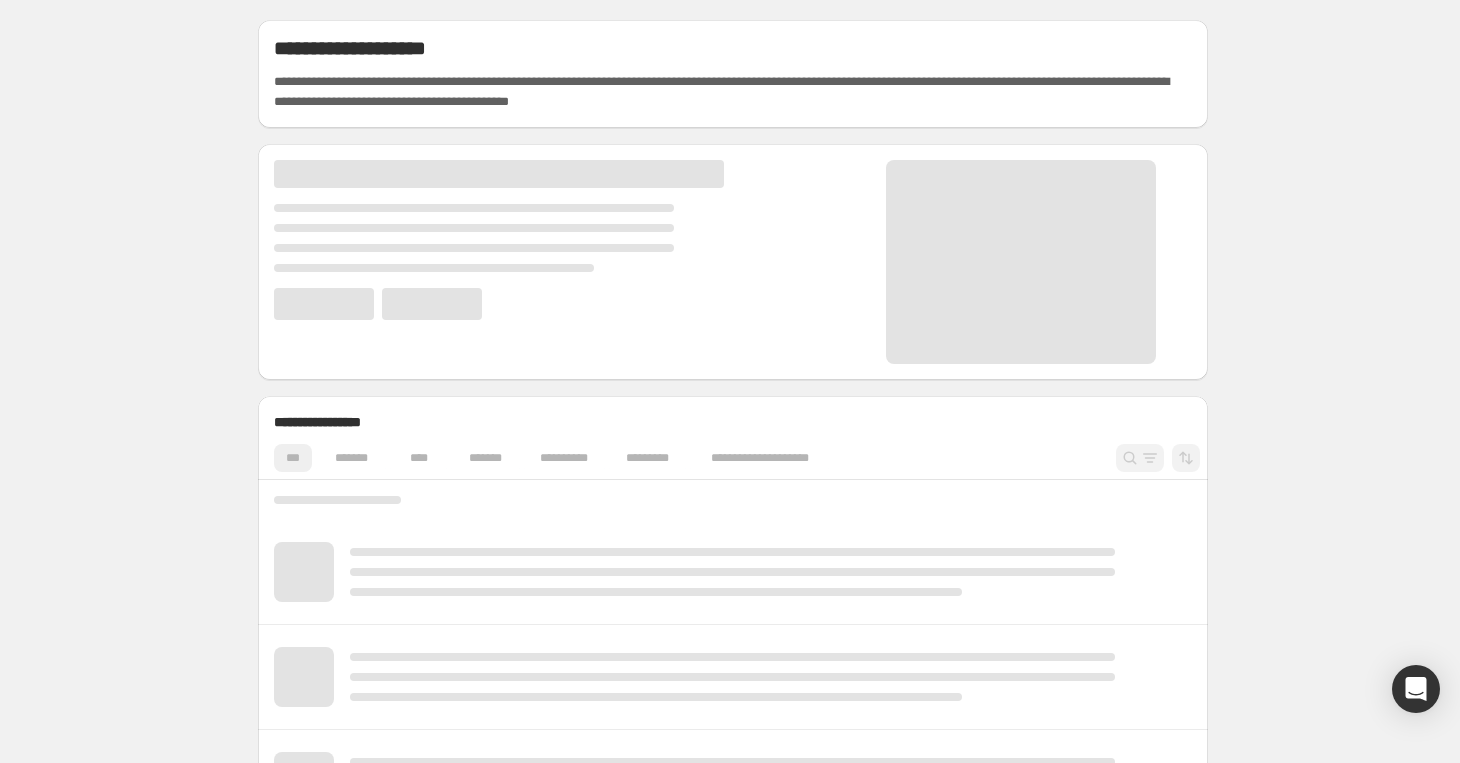 scroll, scrollTop: 0, scrollLeft: 0, axis: both 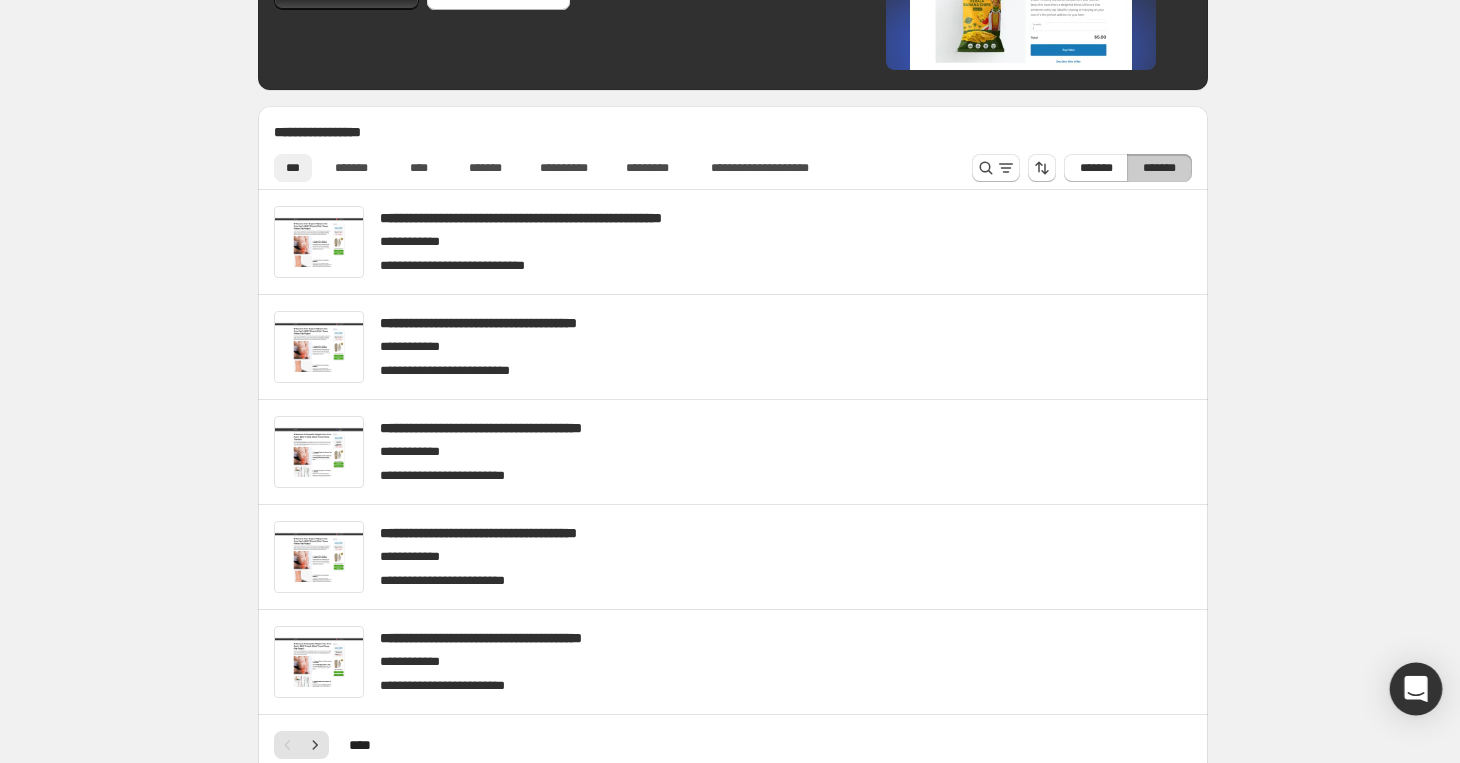 click at bounding box center (1416, 689) 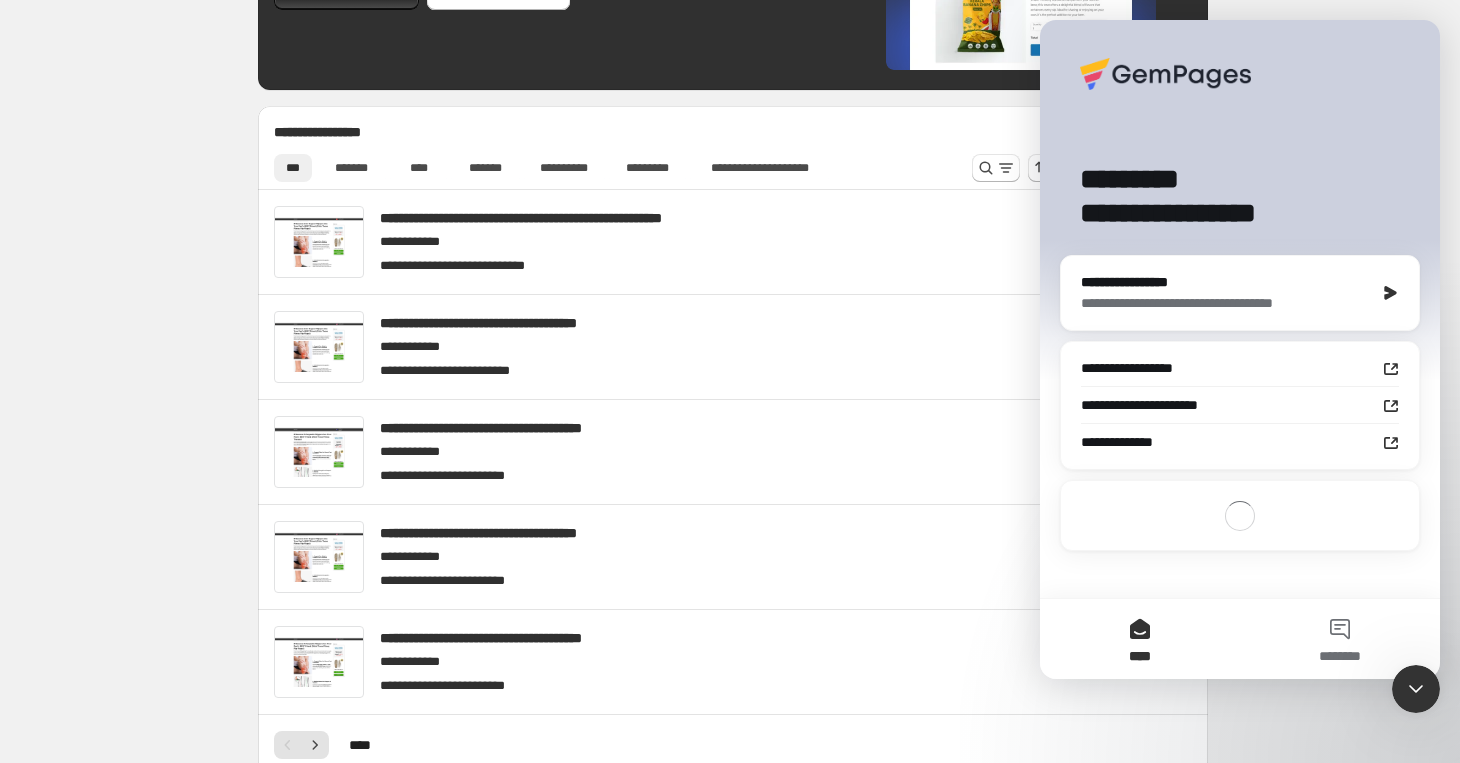 scroll, scrollTop: 0, scrollLeft: 0, axis: both 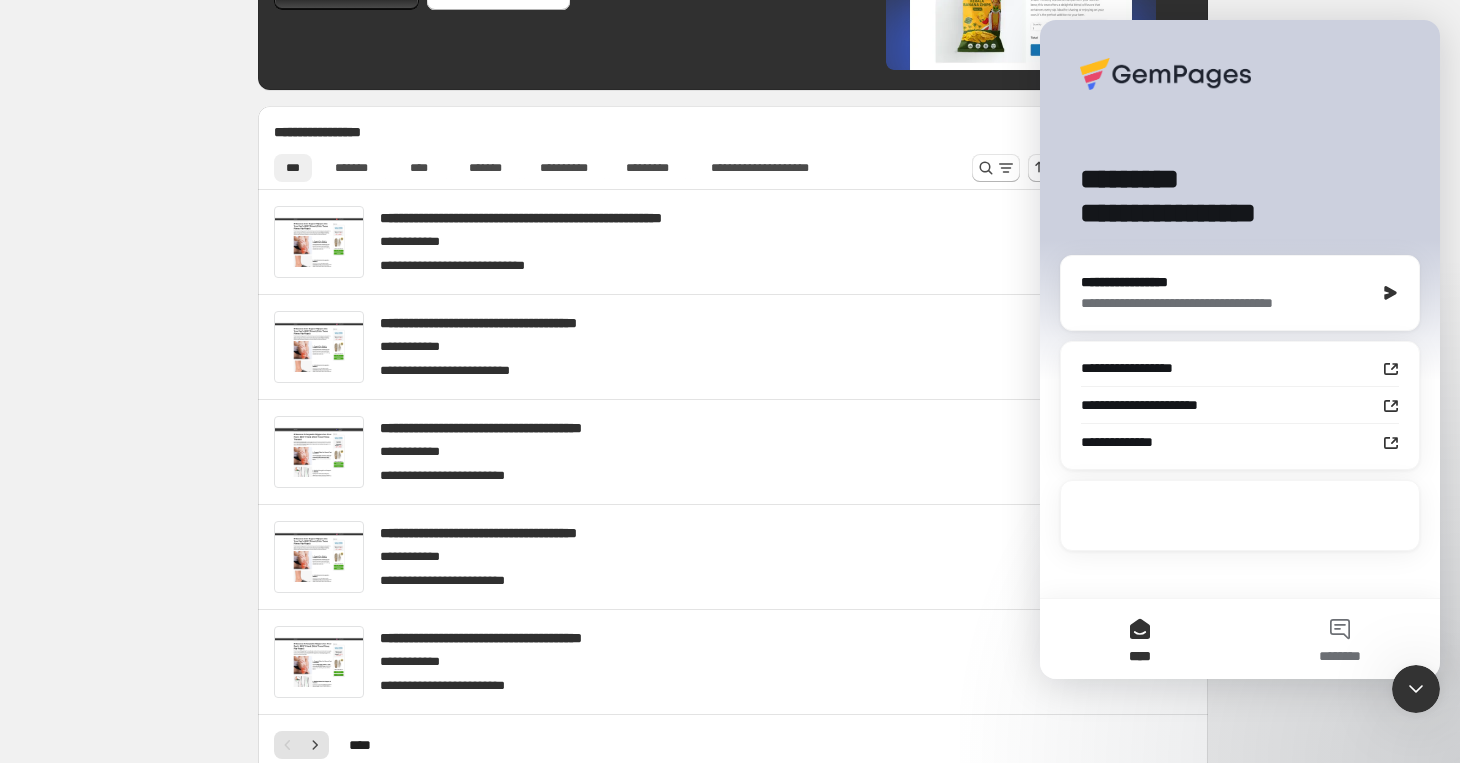 click 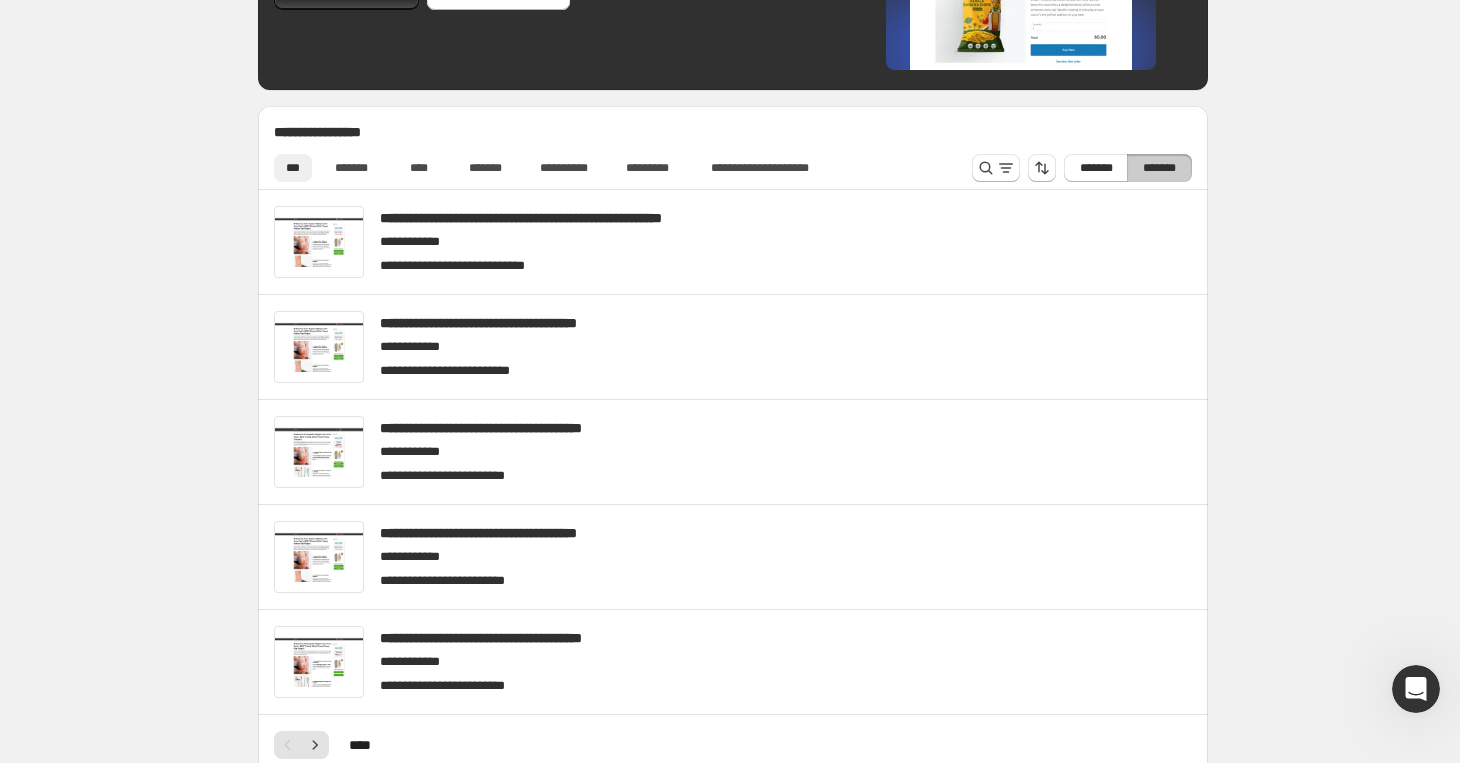 scroll, scrollTop: 0, scrollLeft: 0, axis: both 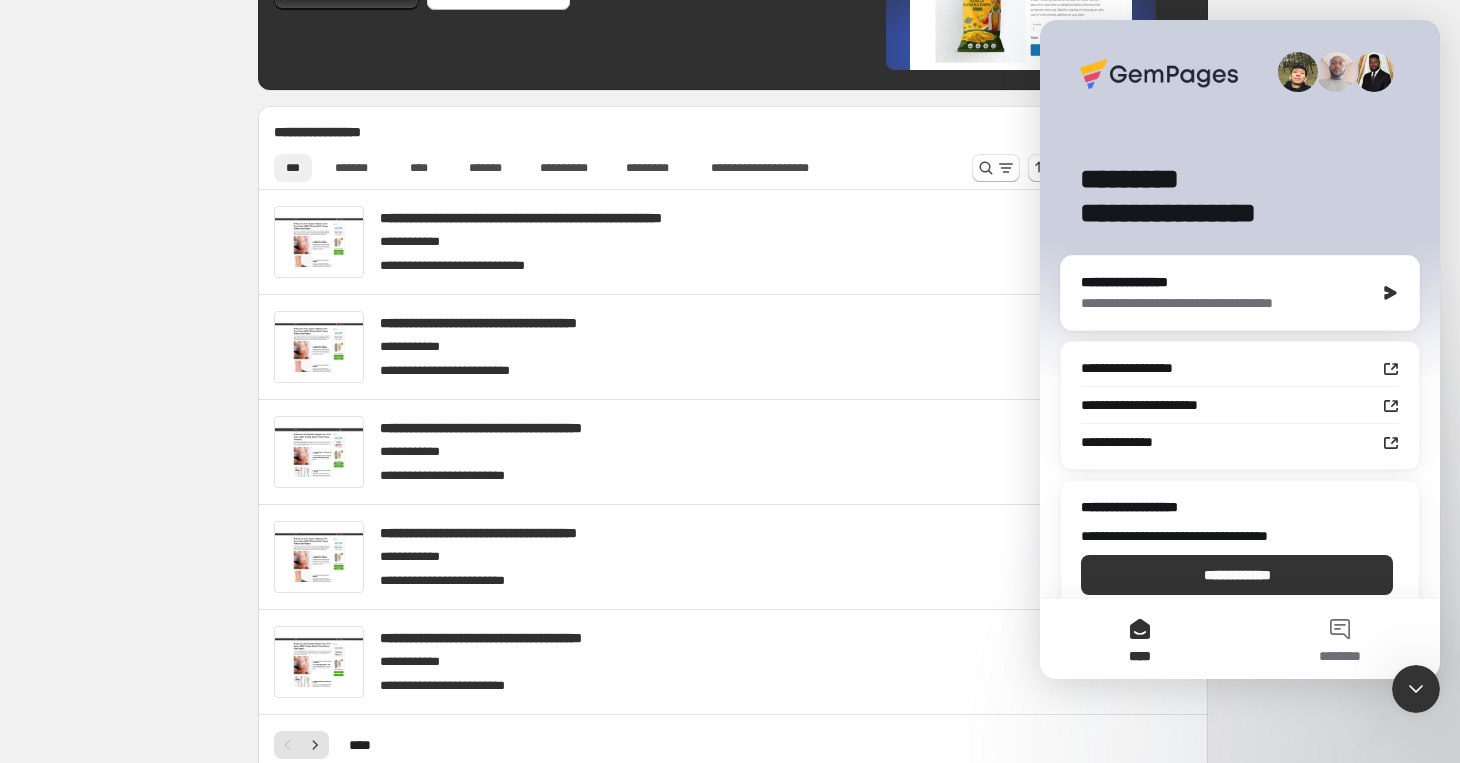 click 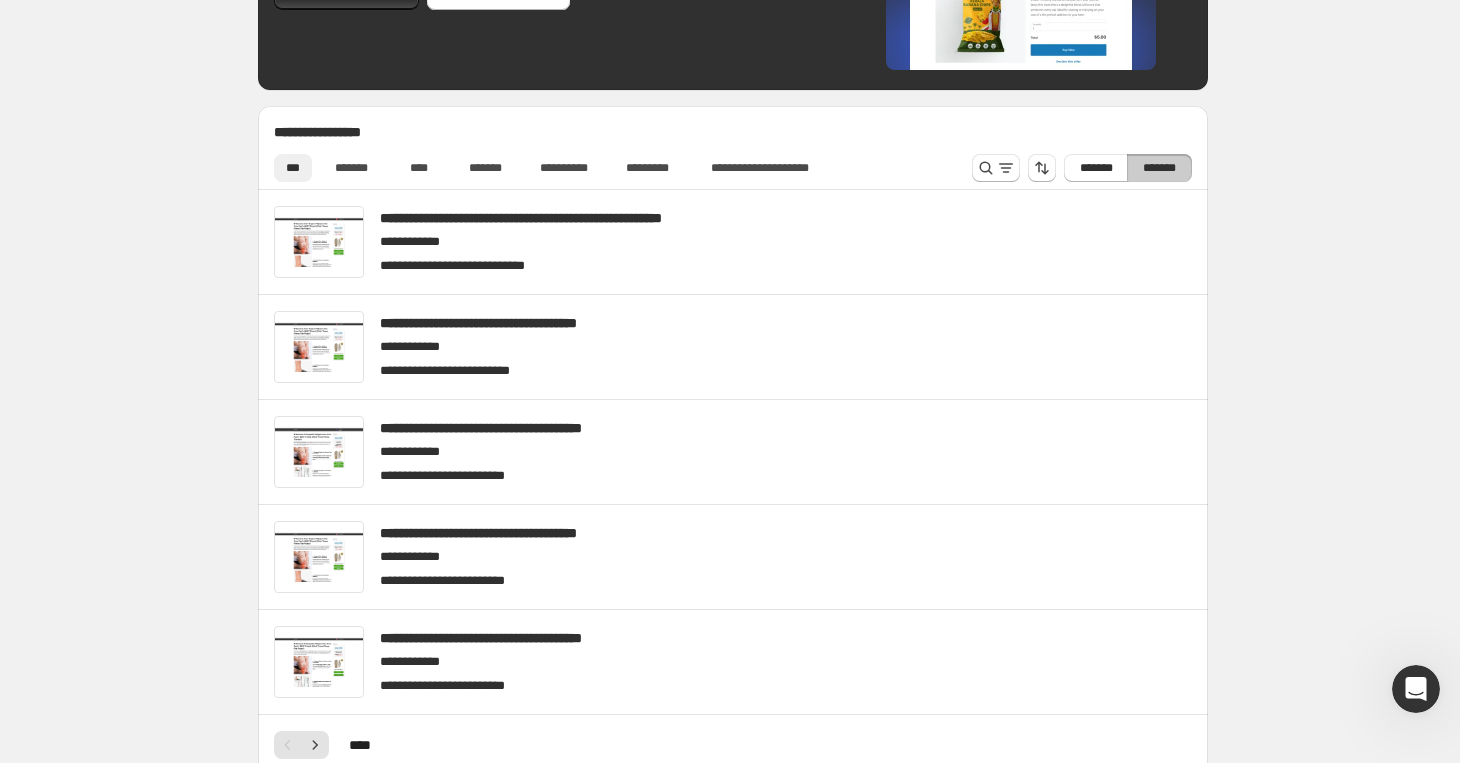click 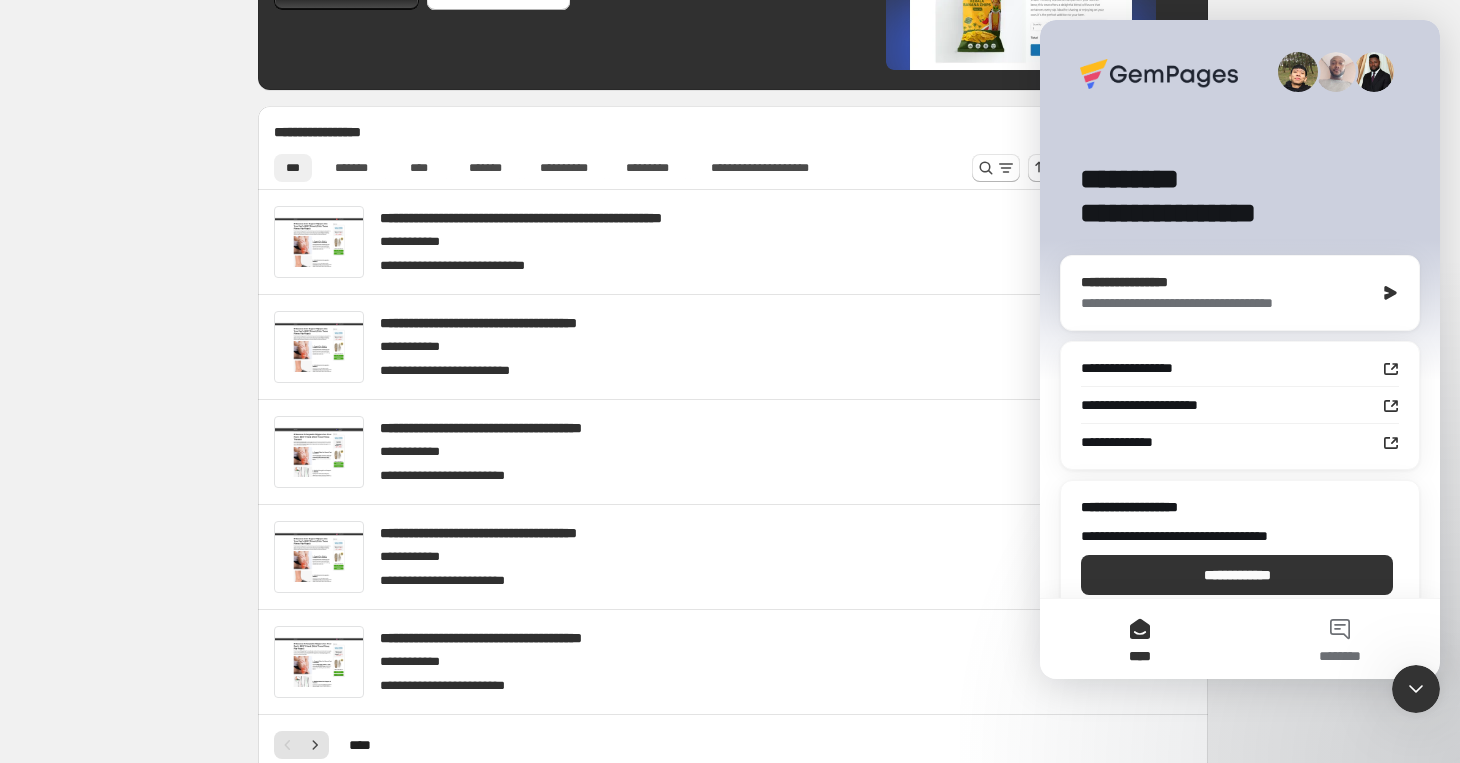 click on "**********" at bounding box center [1224, 282] 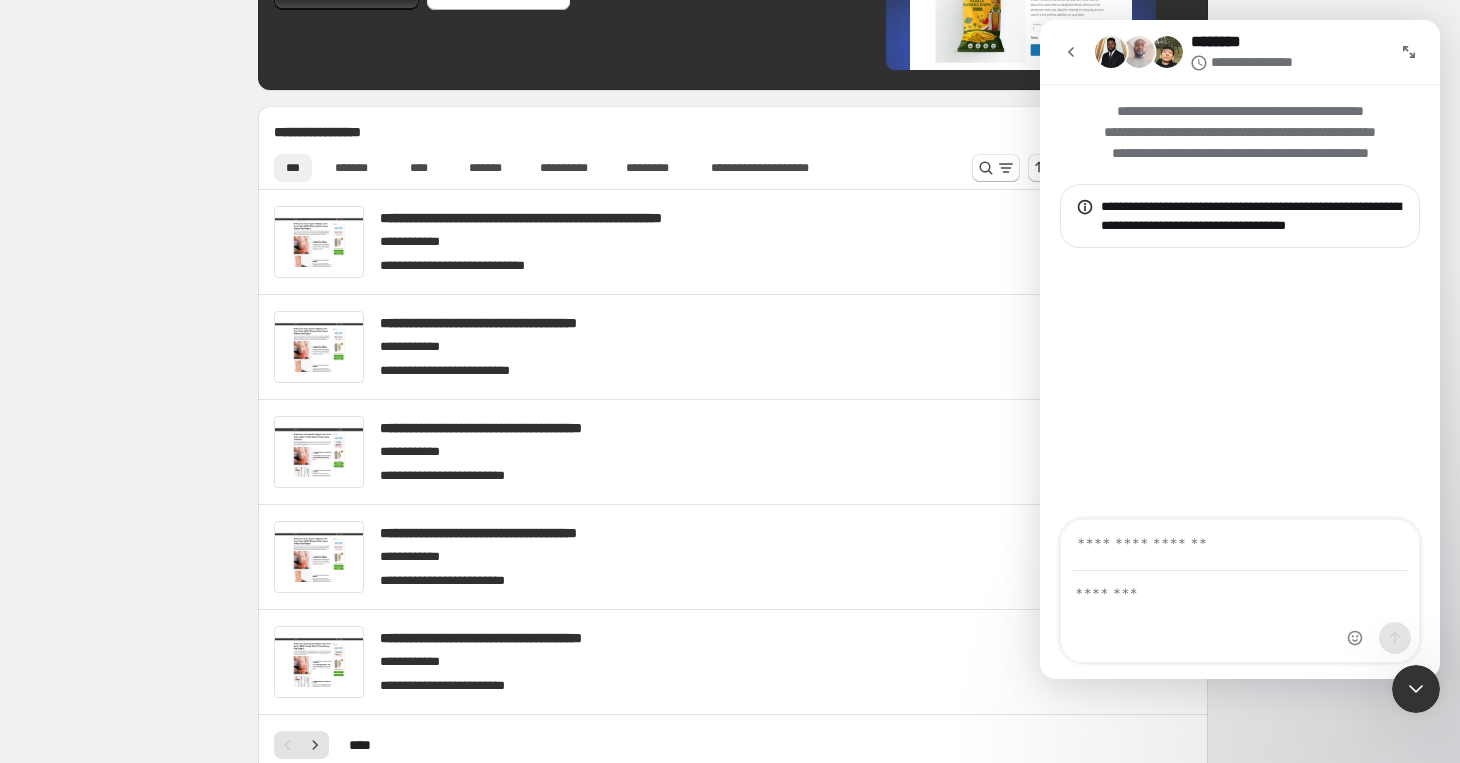 click at bounding box center [1071, 52] 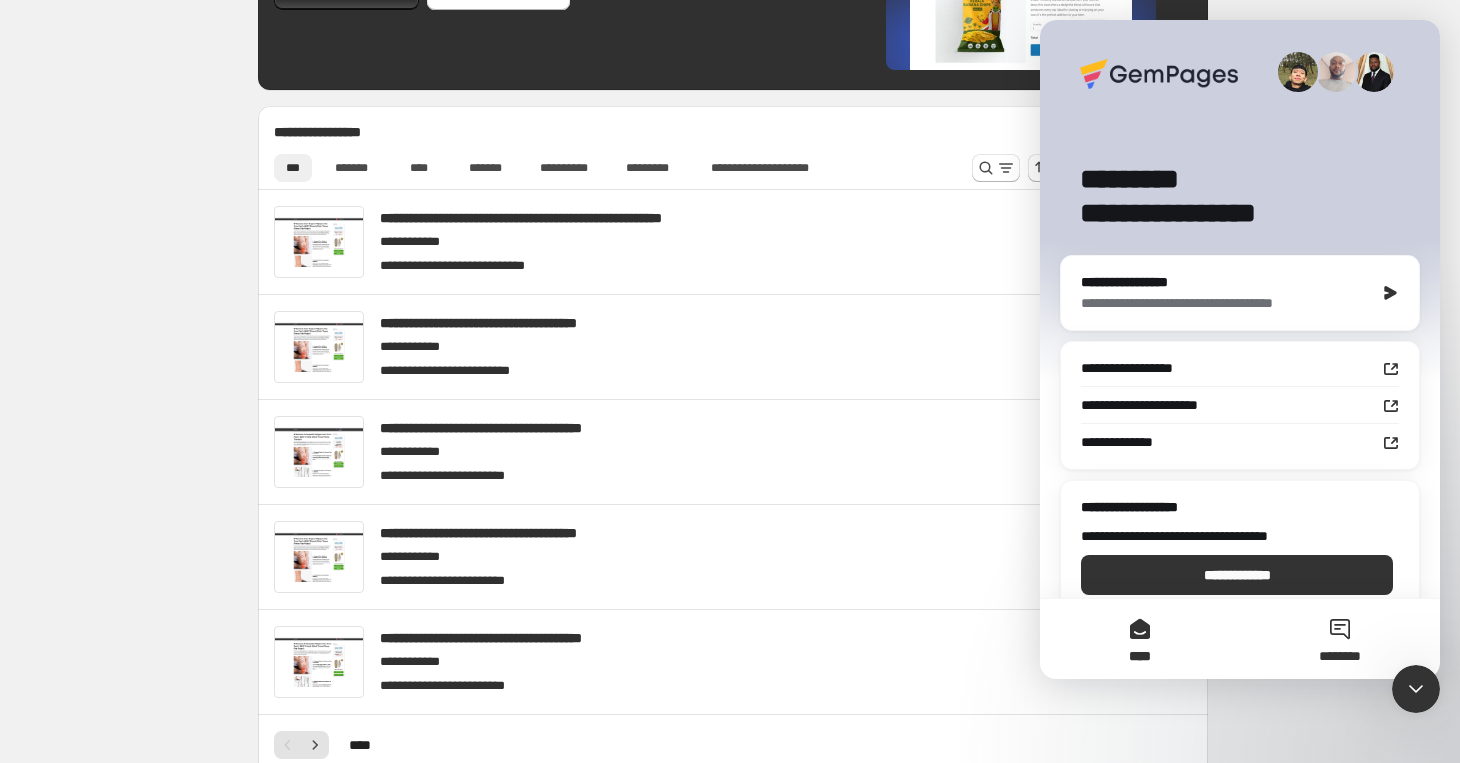 click on "********" at bounding box center [1340, 639] 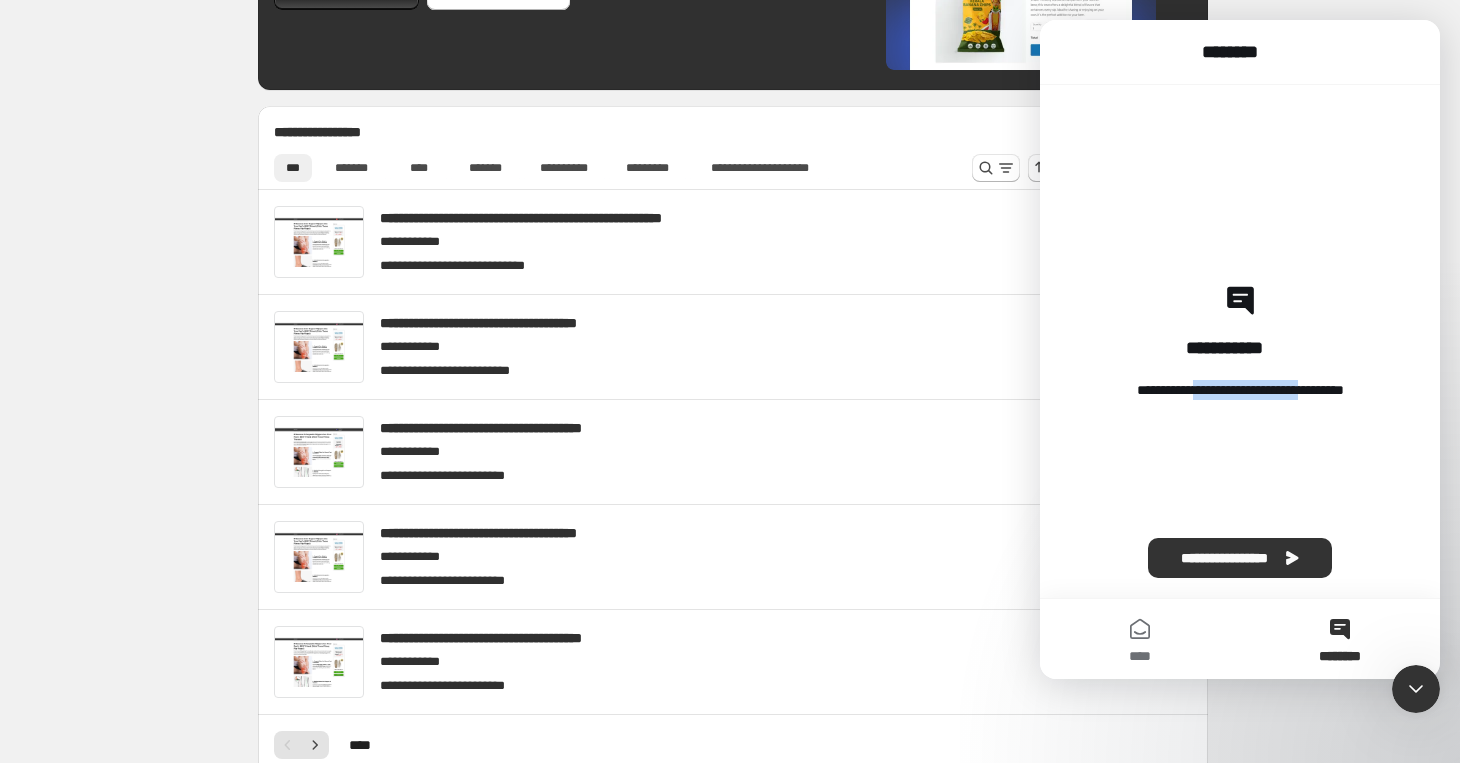 drag, startPoint x: 1172, startPoint y: 391, endPoint x: 1306, endPoint y: 388, distance: 134.03358 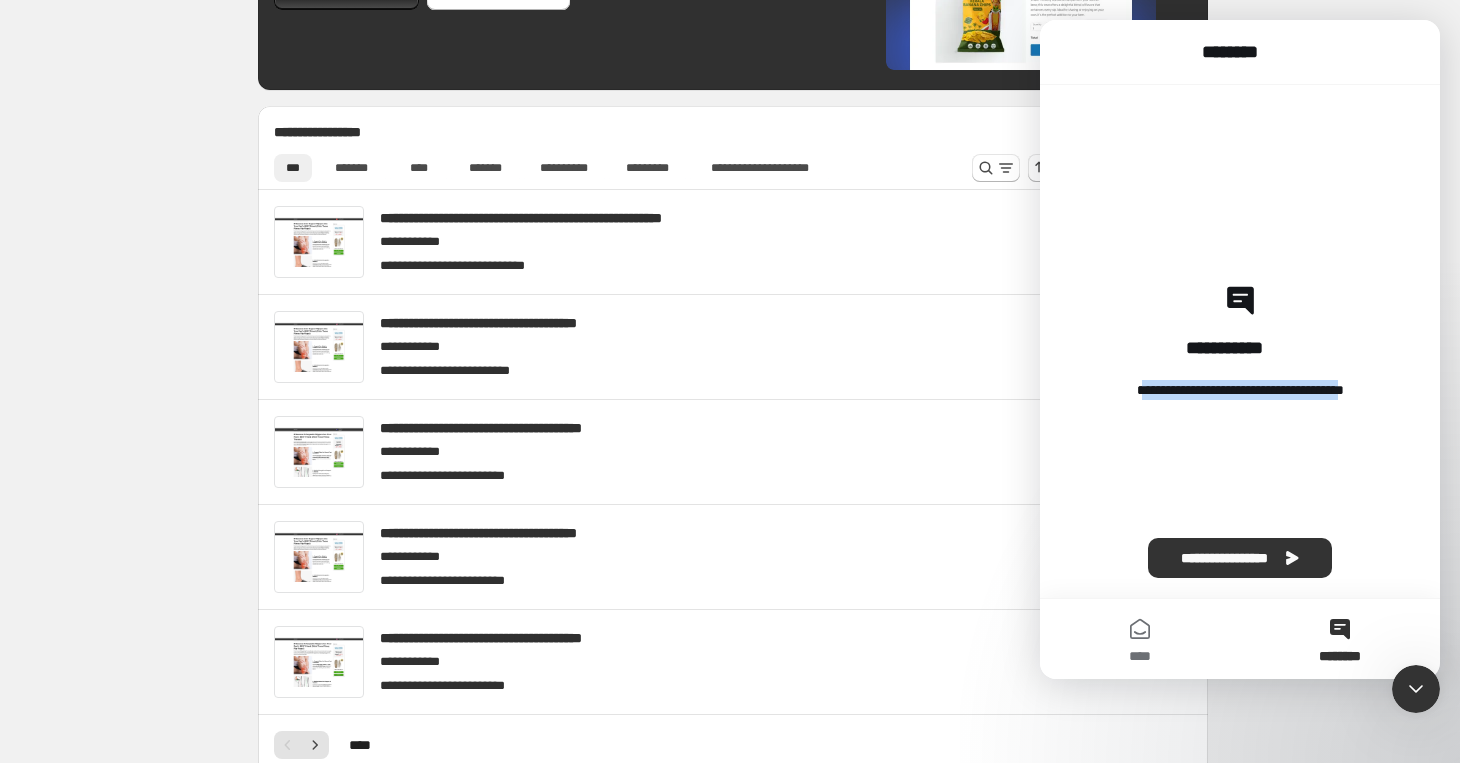 drag, startPoint x: 1110, startPoint y: 393, endPoint x: 1367, endPoint y: 393, distance: 257 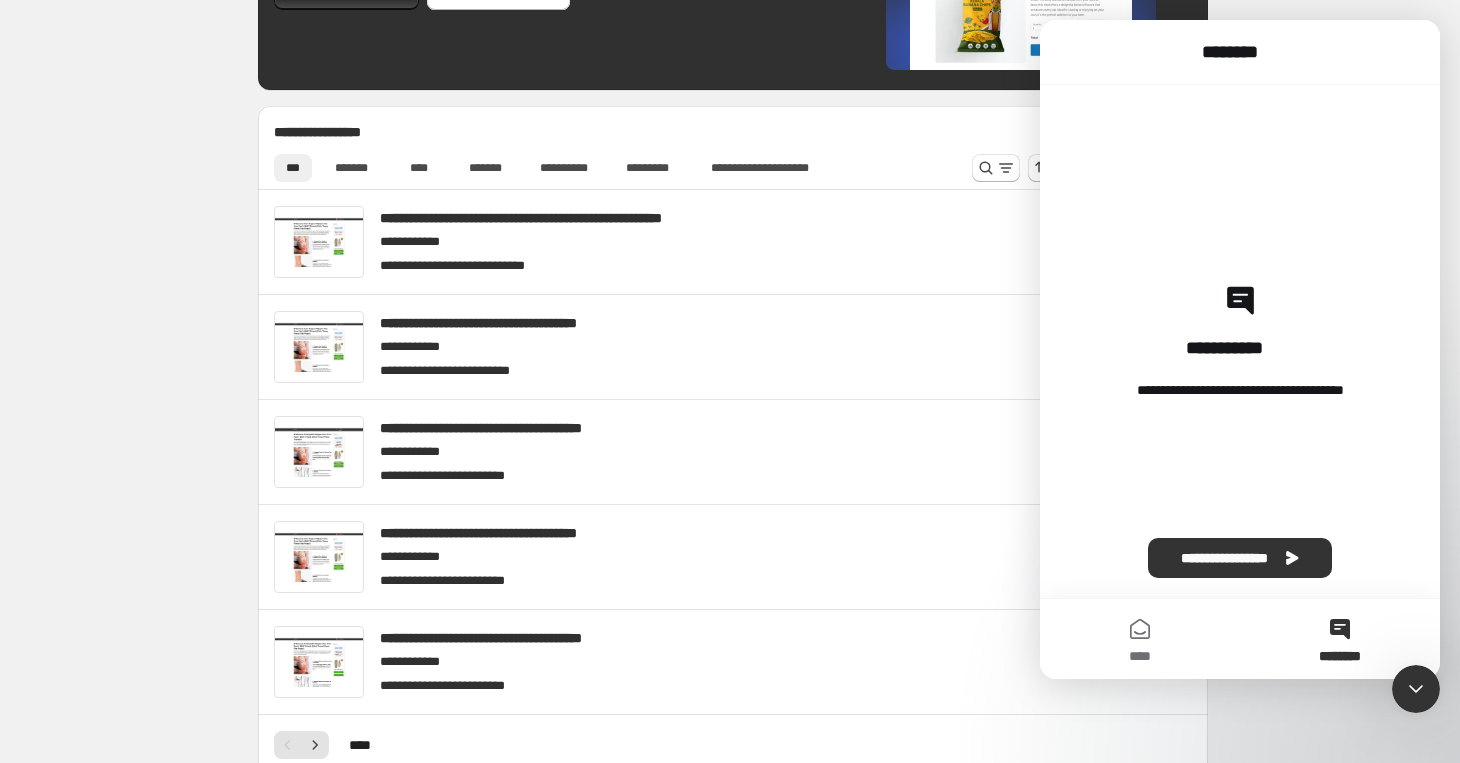 click on "********" at bounding box center [1340, 639] 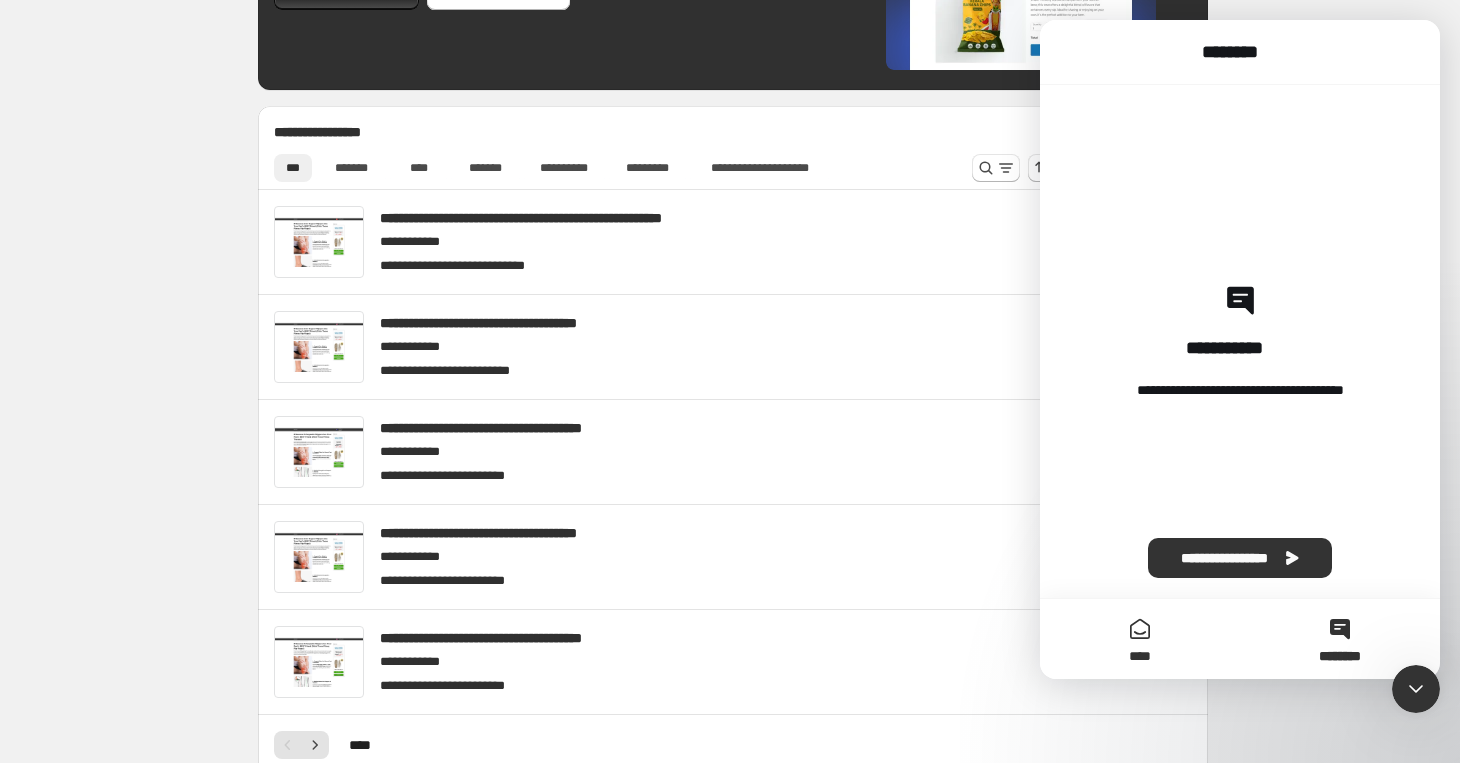 click on "****" at bounding box center [1140, 639] 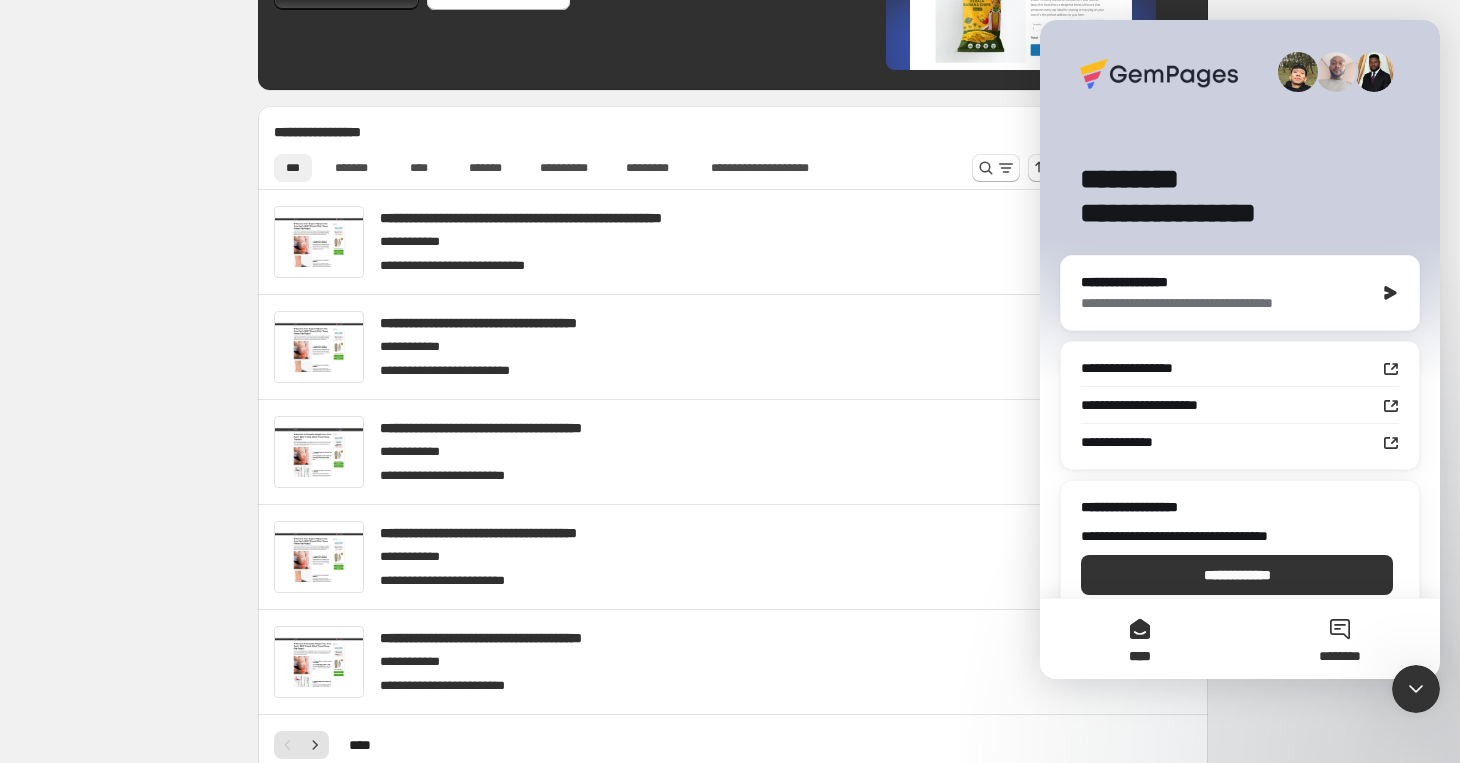 click on "********" at bounding box center [1340, 639] 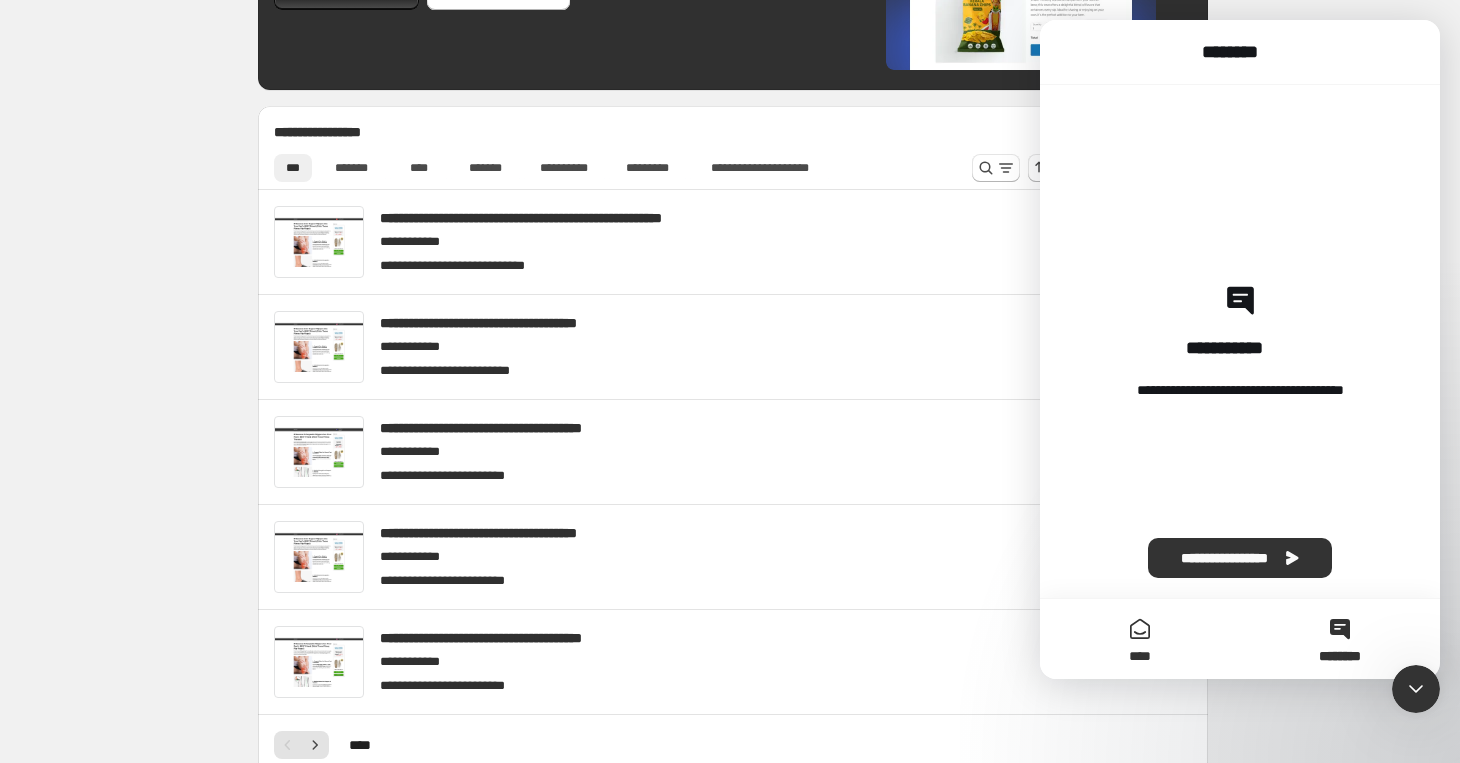 click on "****" at bounding box center [1140, 639] 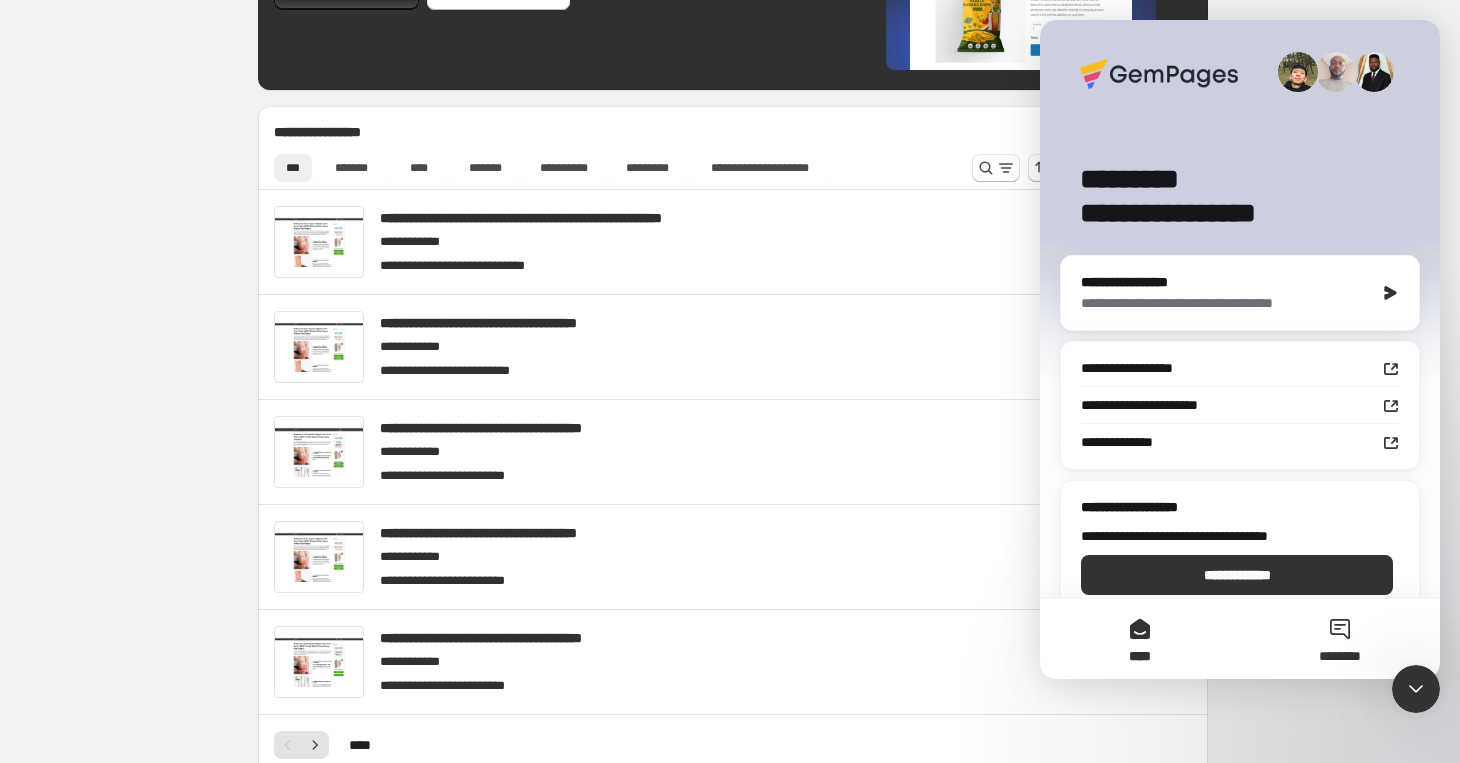 click on "********" at bounding box center [1340, 639] 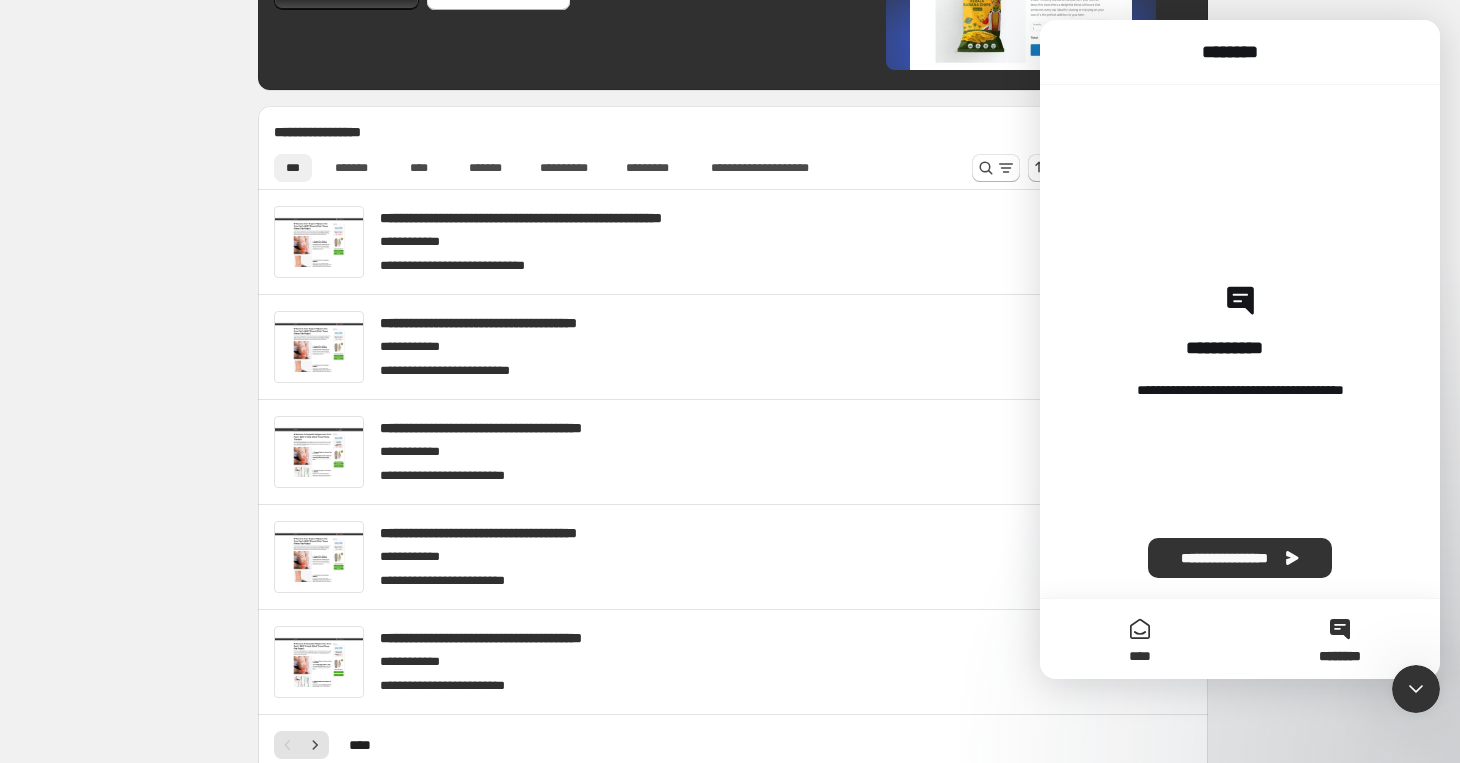 click on "****" at bounding box center [1140, 639] 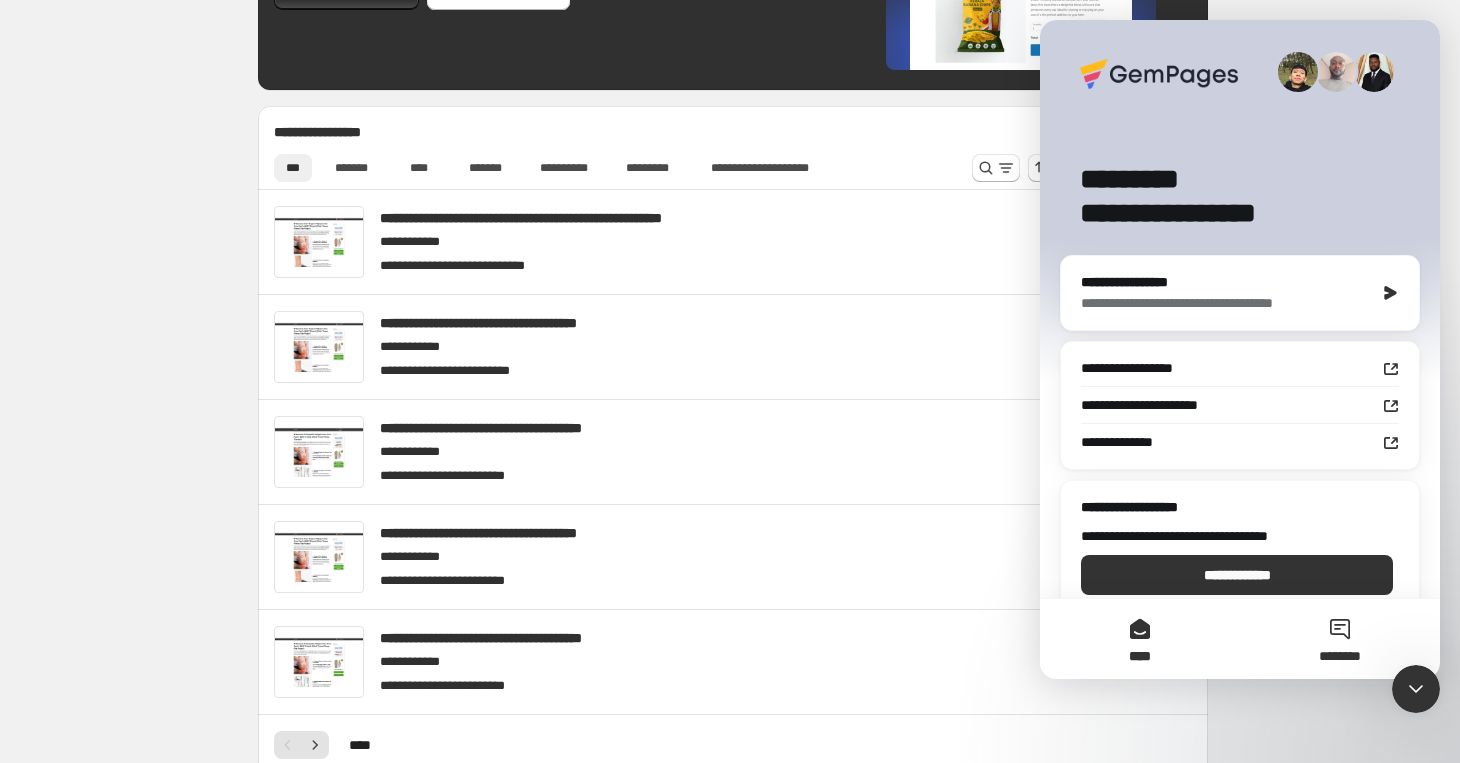 click on "********" at bounding box center [1340, 639] 